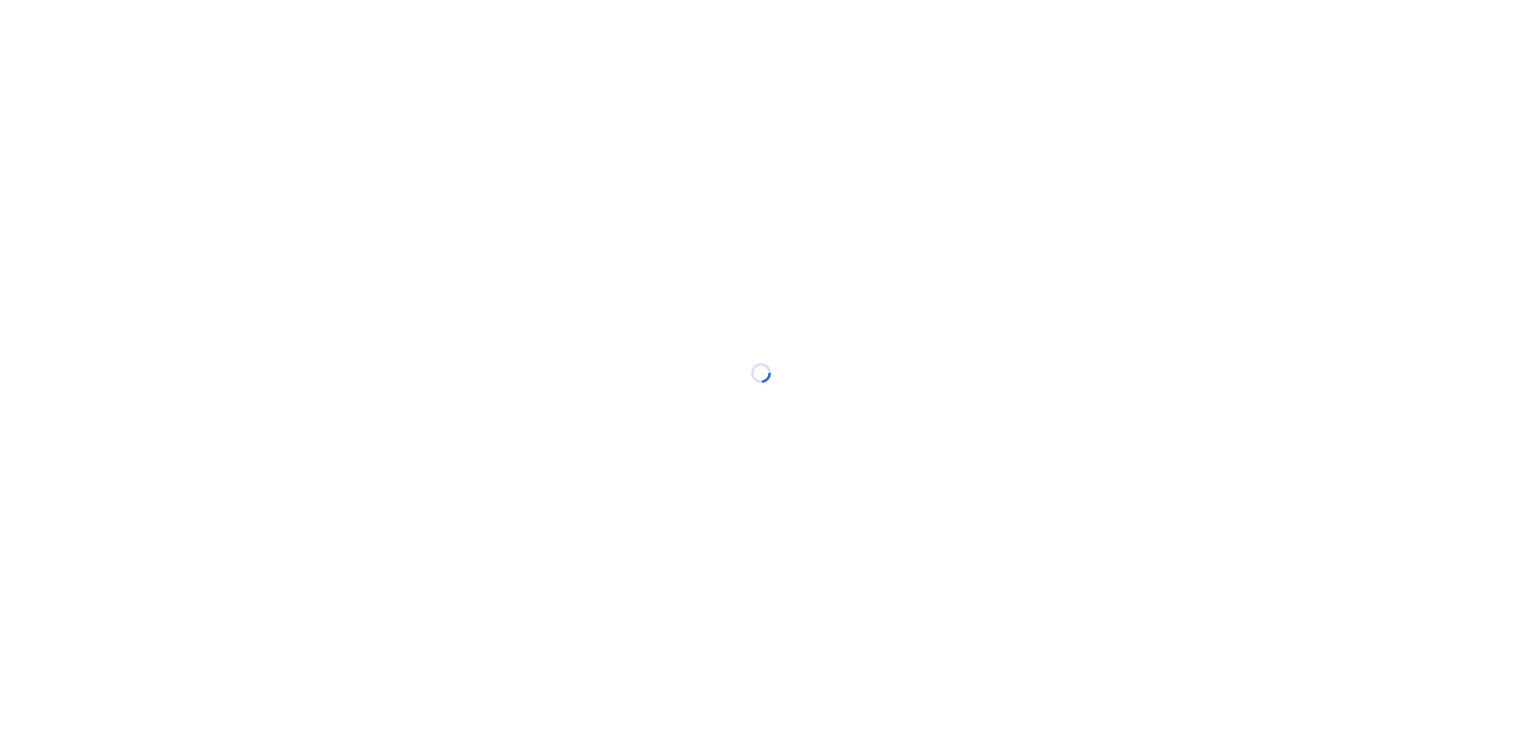 scroll, scrollTop: 0, scrollLeft: 0, axis: both 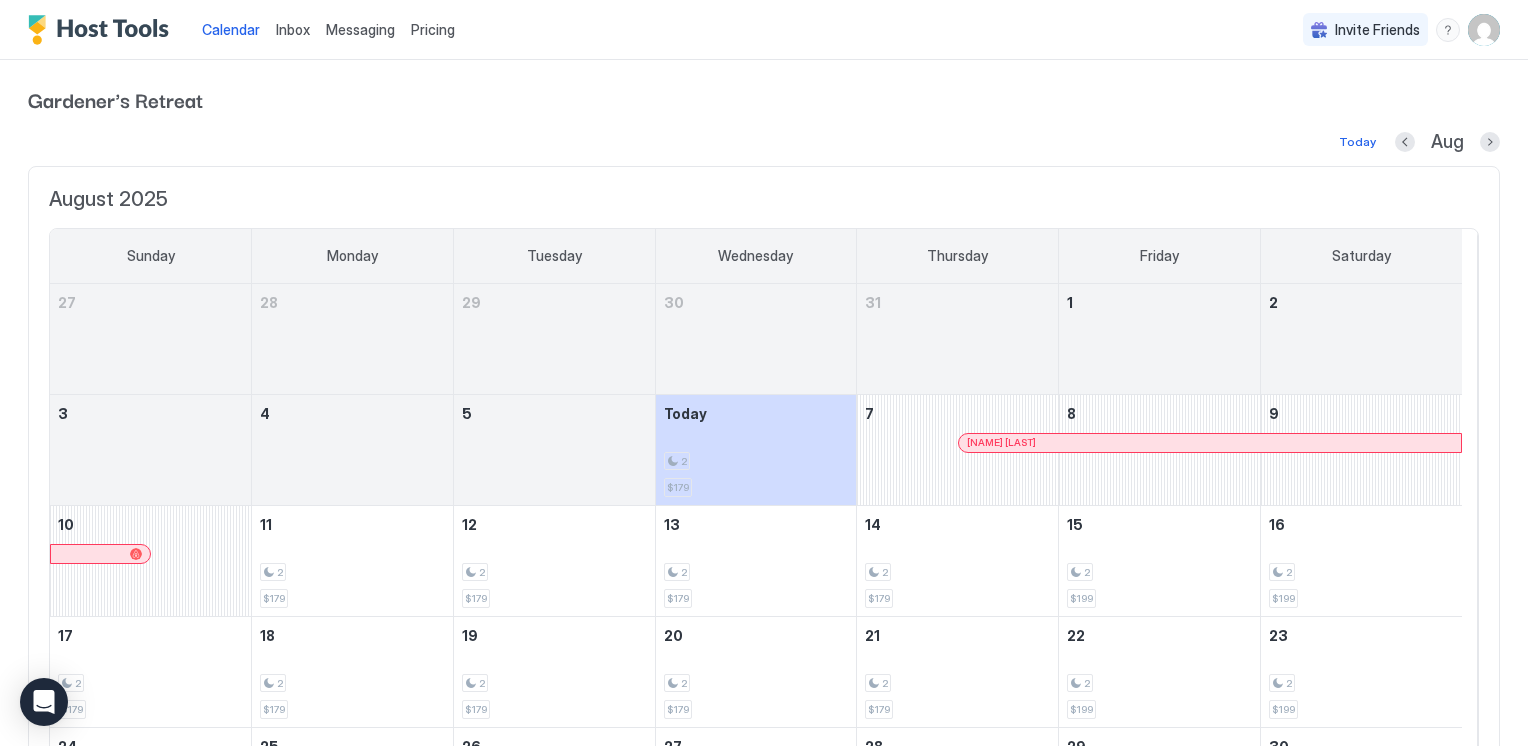click on "Pricing" at bounding box center [433, 30] 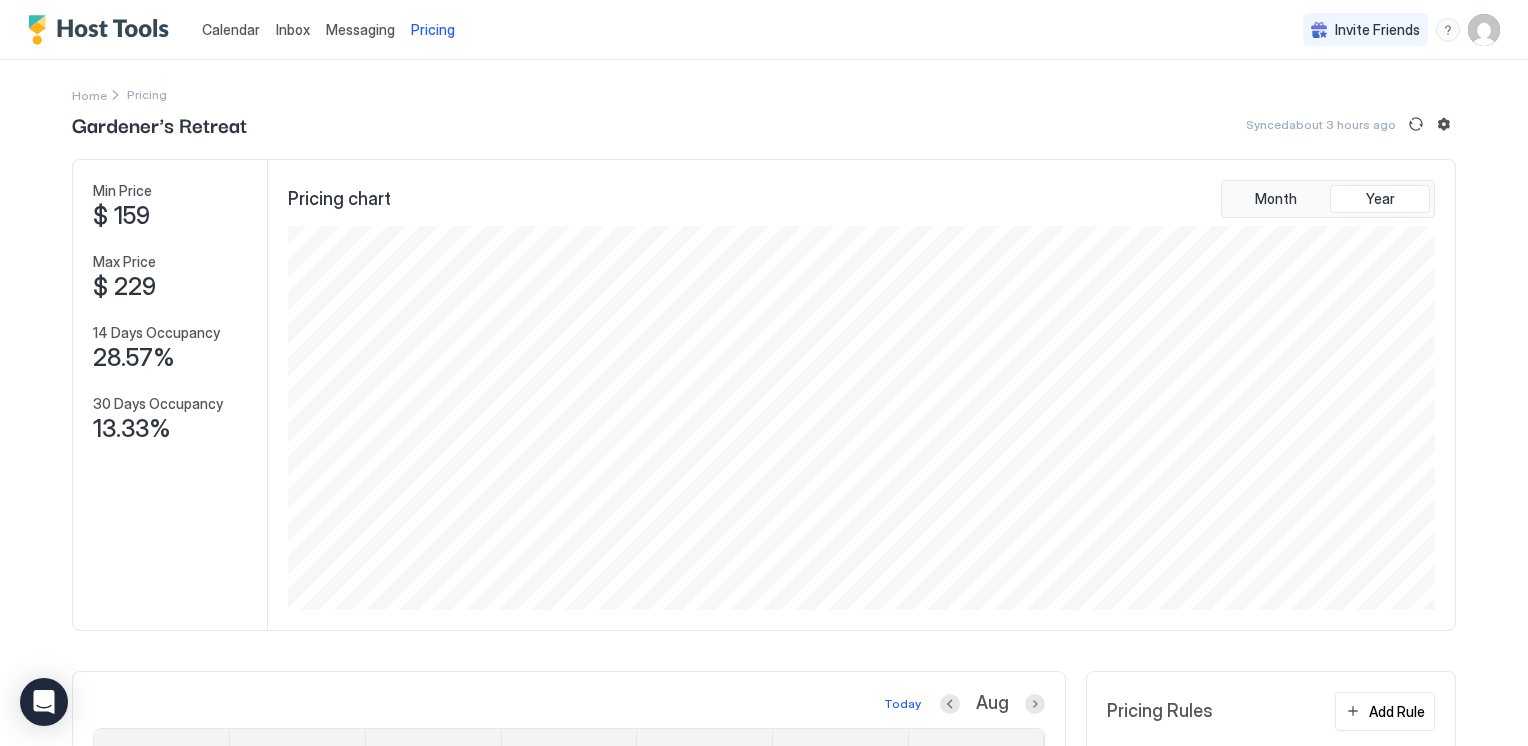 scroll, scrollTop: 999616, scrollLeft: 998848, axis: both 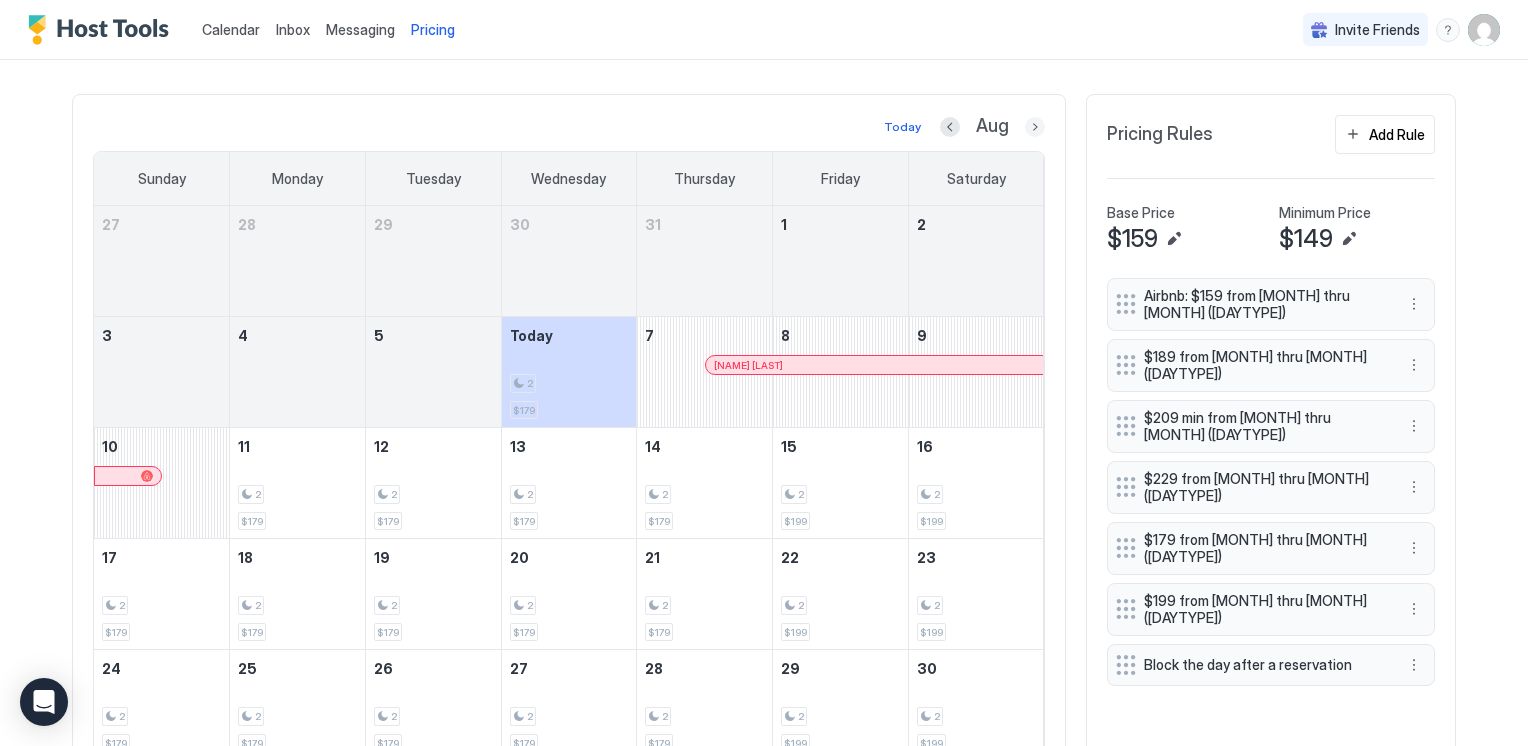click at bounding box center [1035, 127] 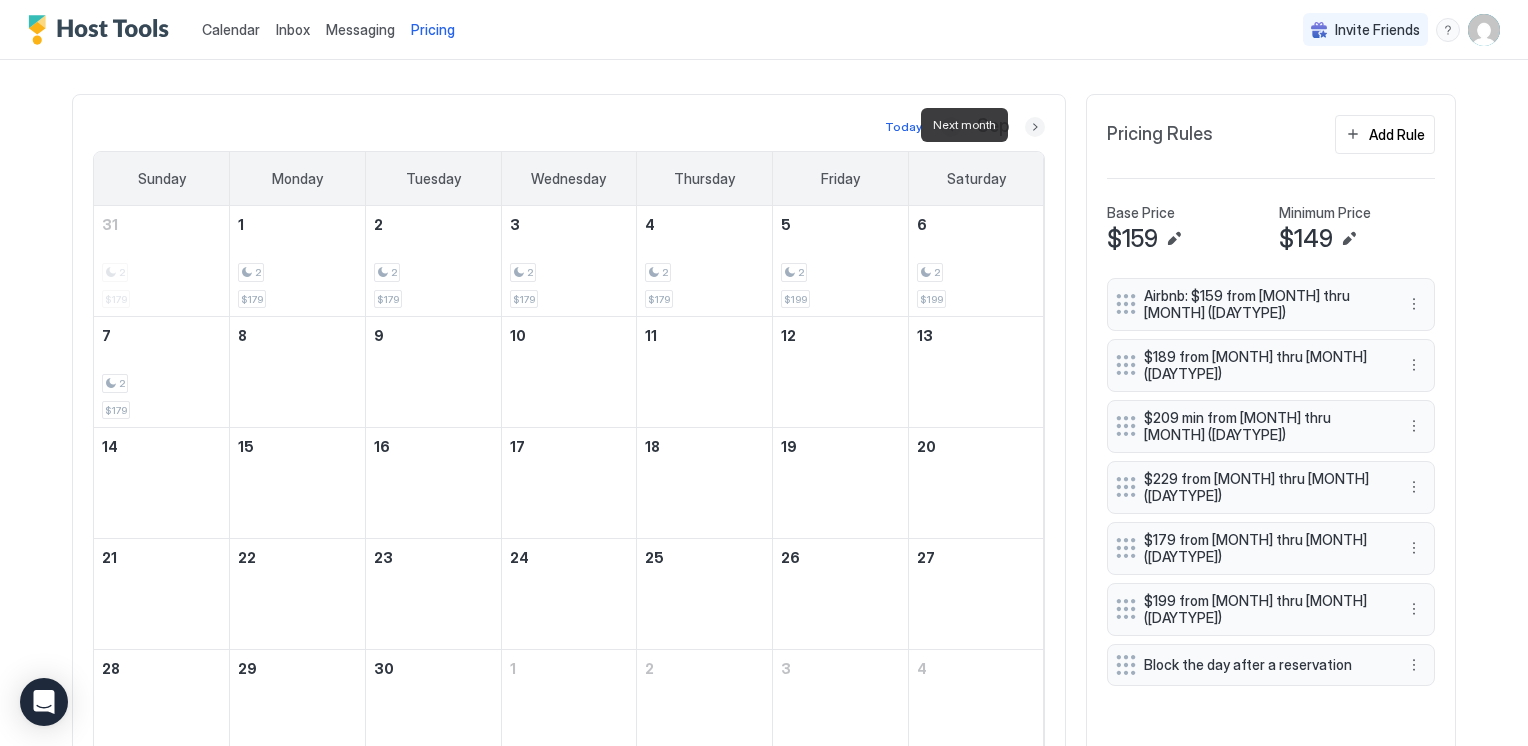 click at bounding box center [1035, 127] 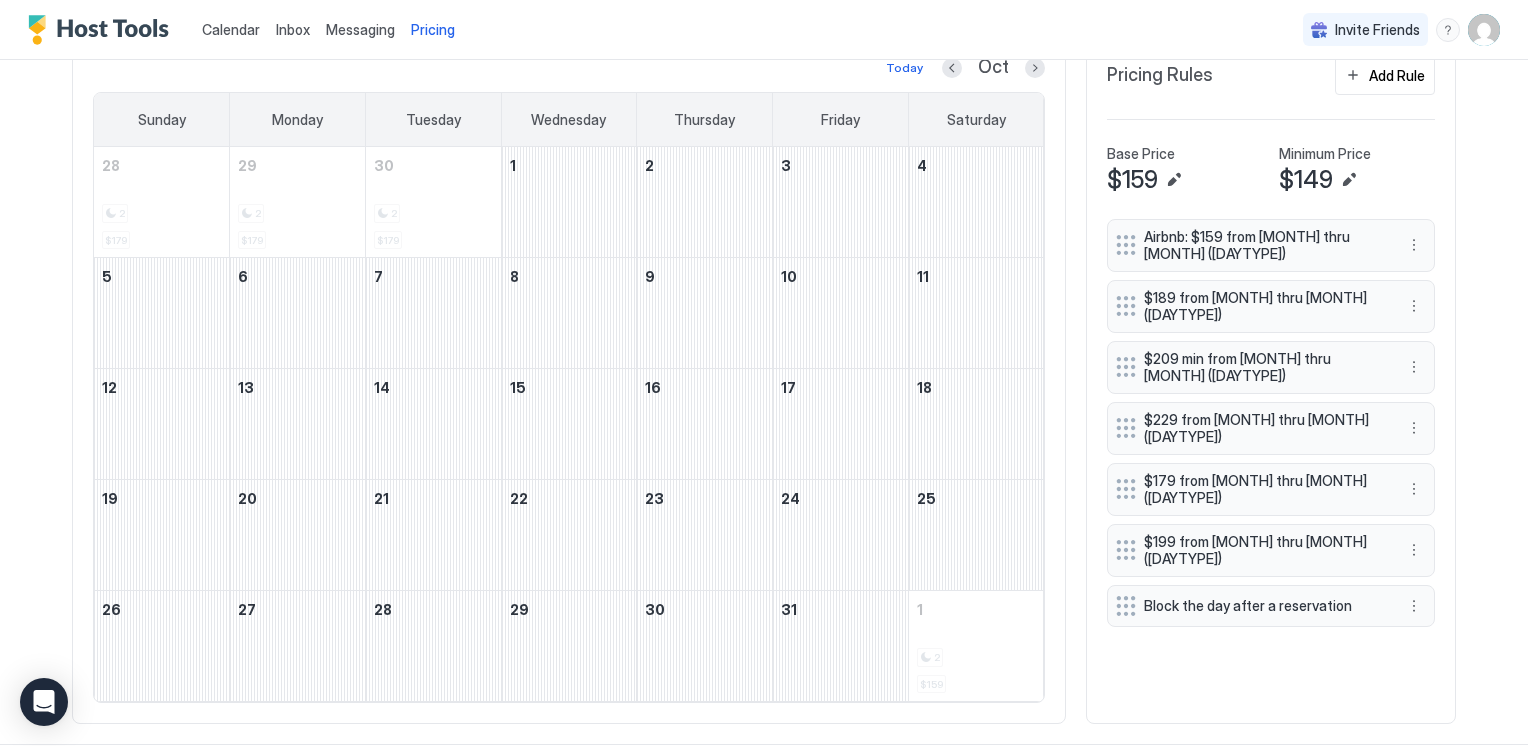 scroll, scrollTop: 666, scrollLeft: 0, axis: vertical 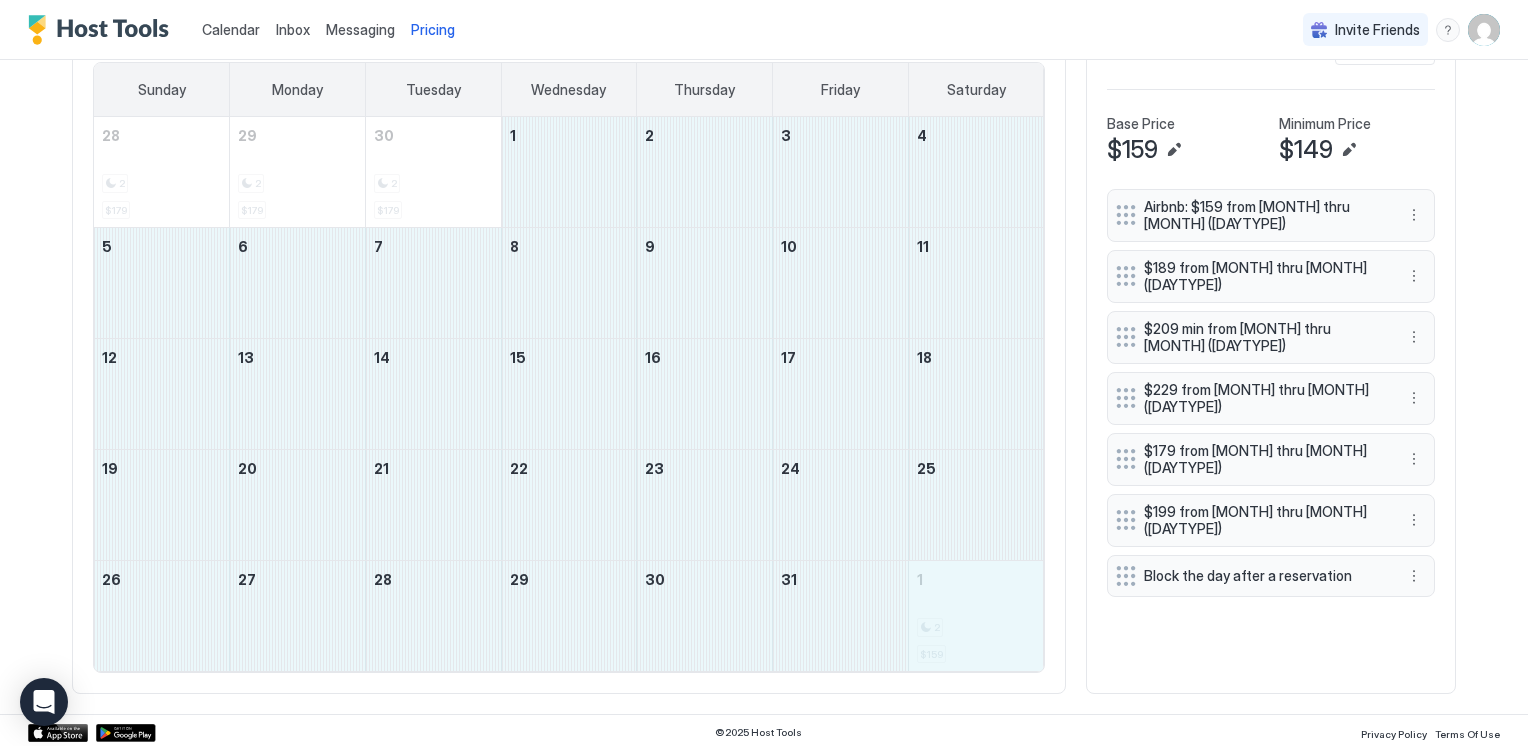 drag, startPoint x: 535, startPoint y: 165, endPoint x: 910, endPoint y: 630, distance: 597.36926 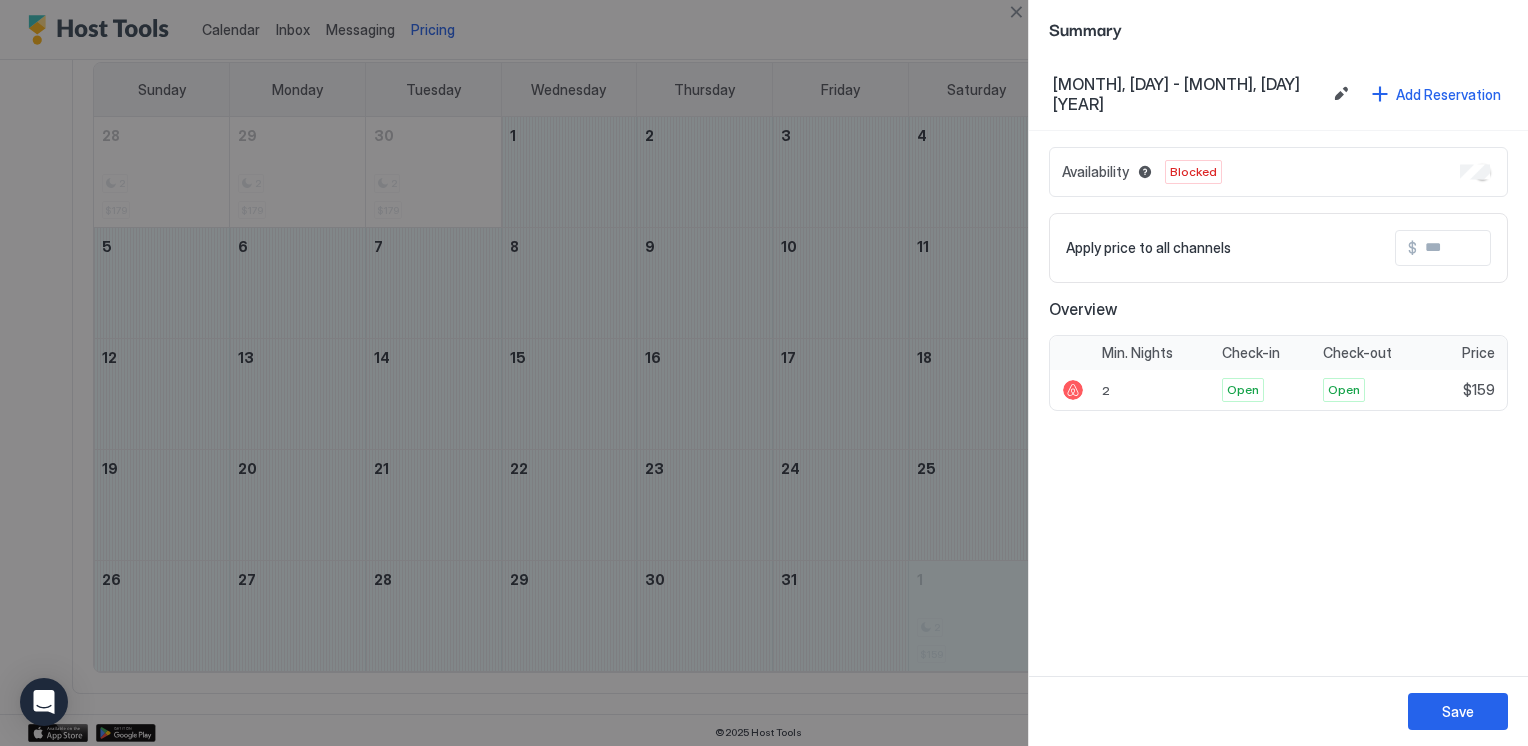 drag, startPoint x: 1480, startPoint y: 166, endPoint x: 1460, endPoint y: 169, distance: 20.22375 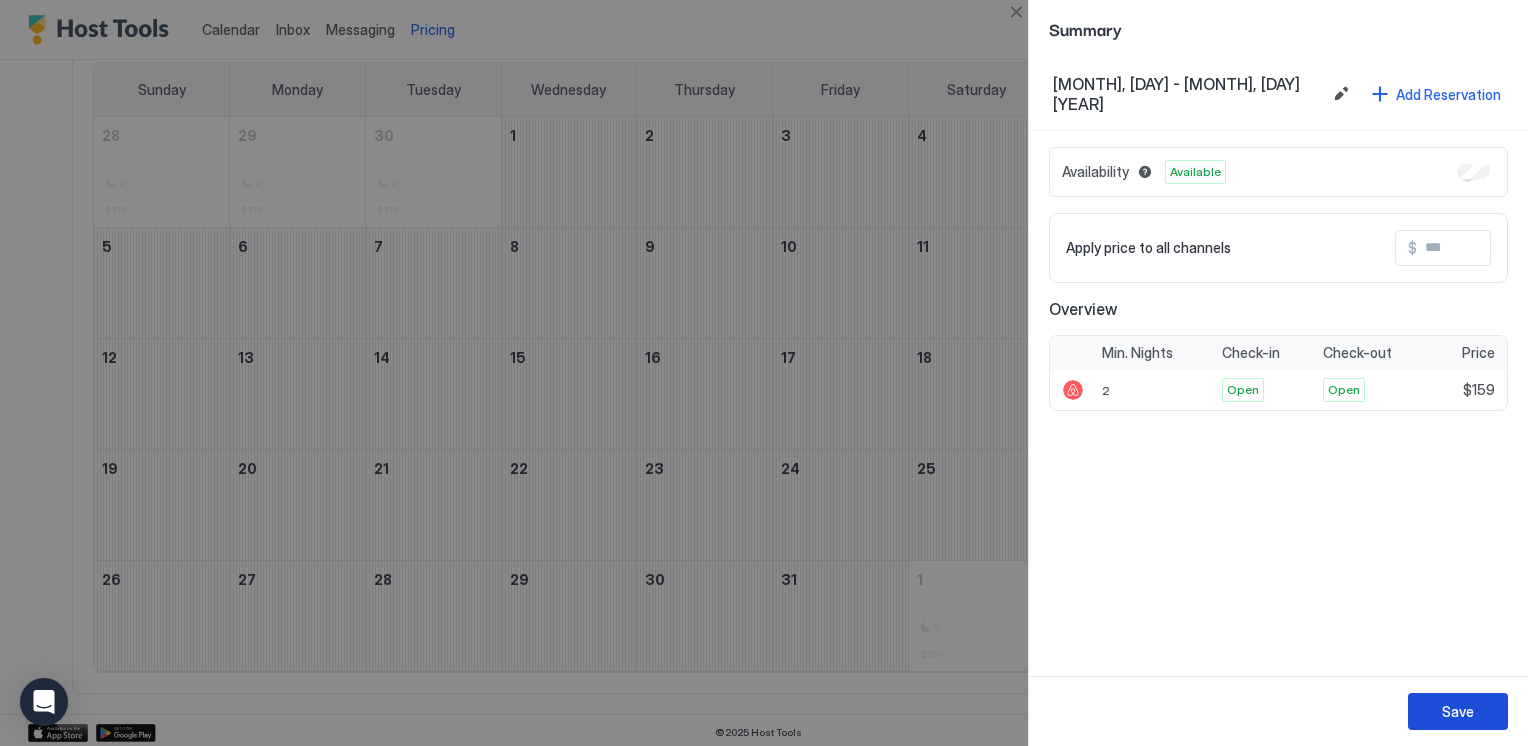 click on "Save" at bounding box center (1458, 711) 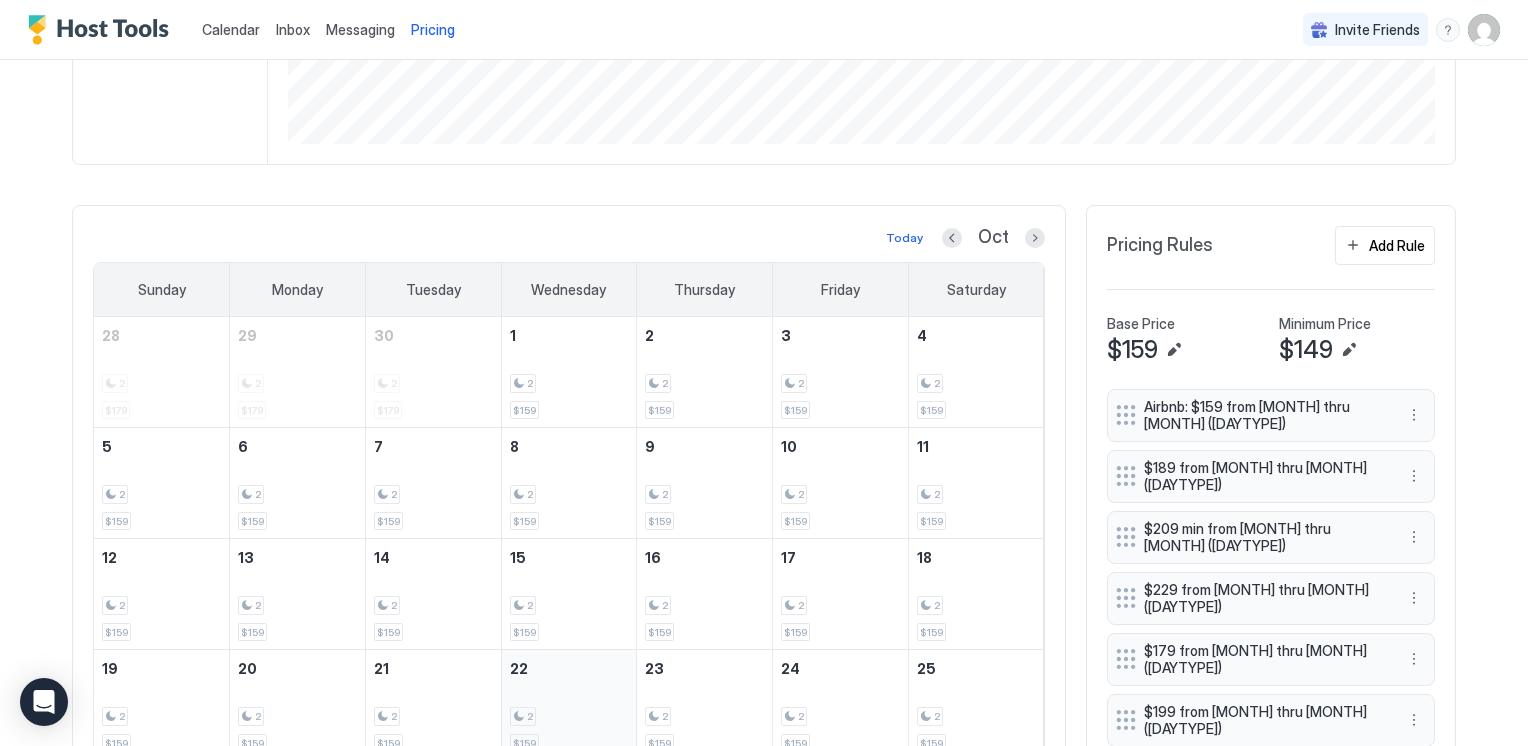 scroll, scrollTop: 366, scrollLeft: 0, axis: vertical 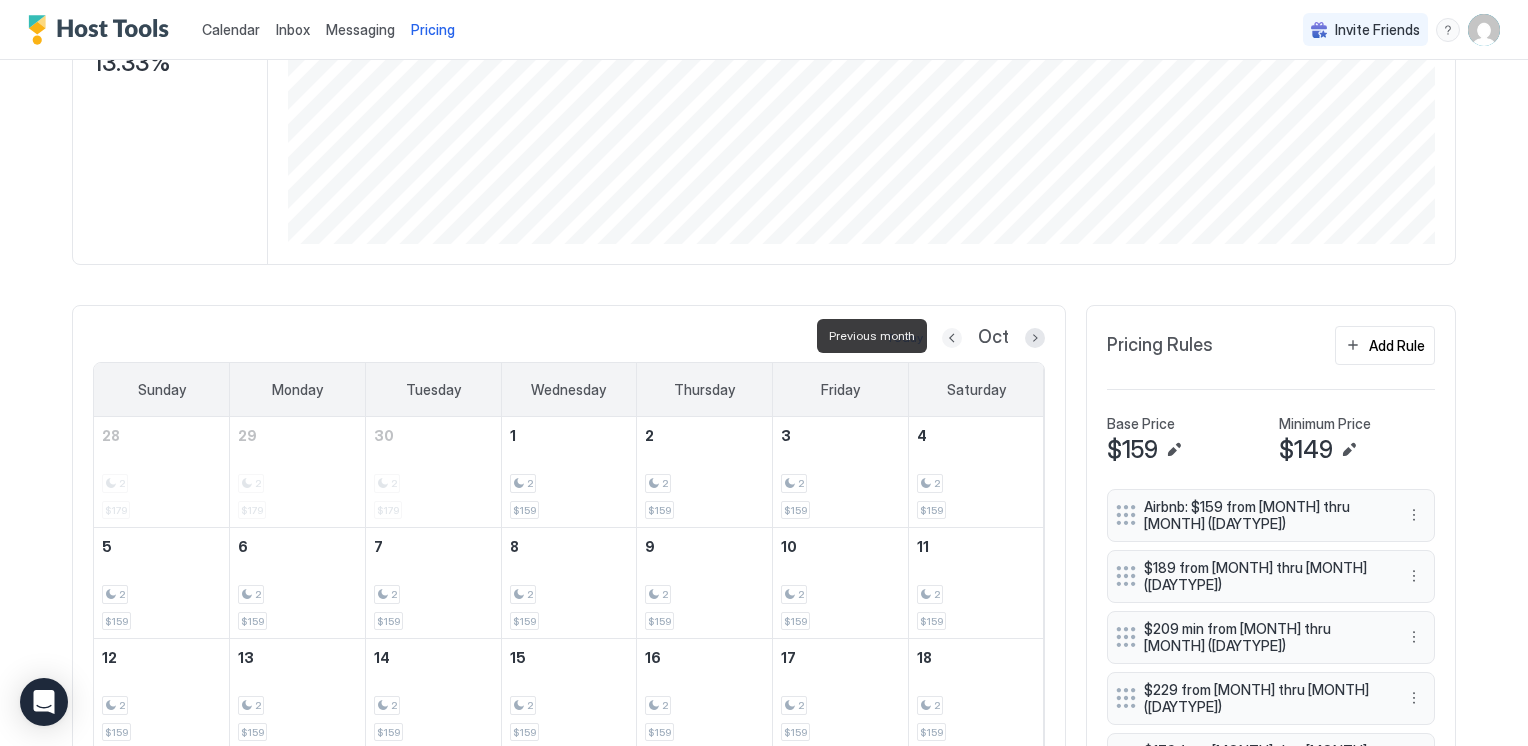 click at bounding box center (952, 338) 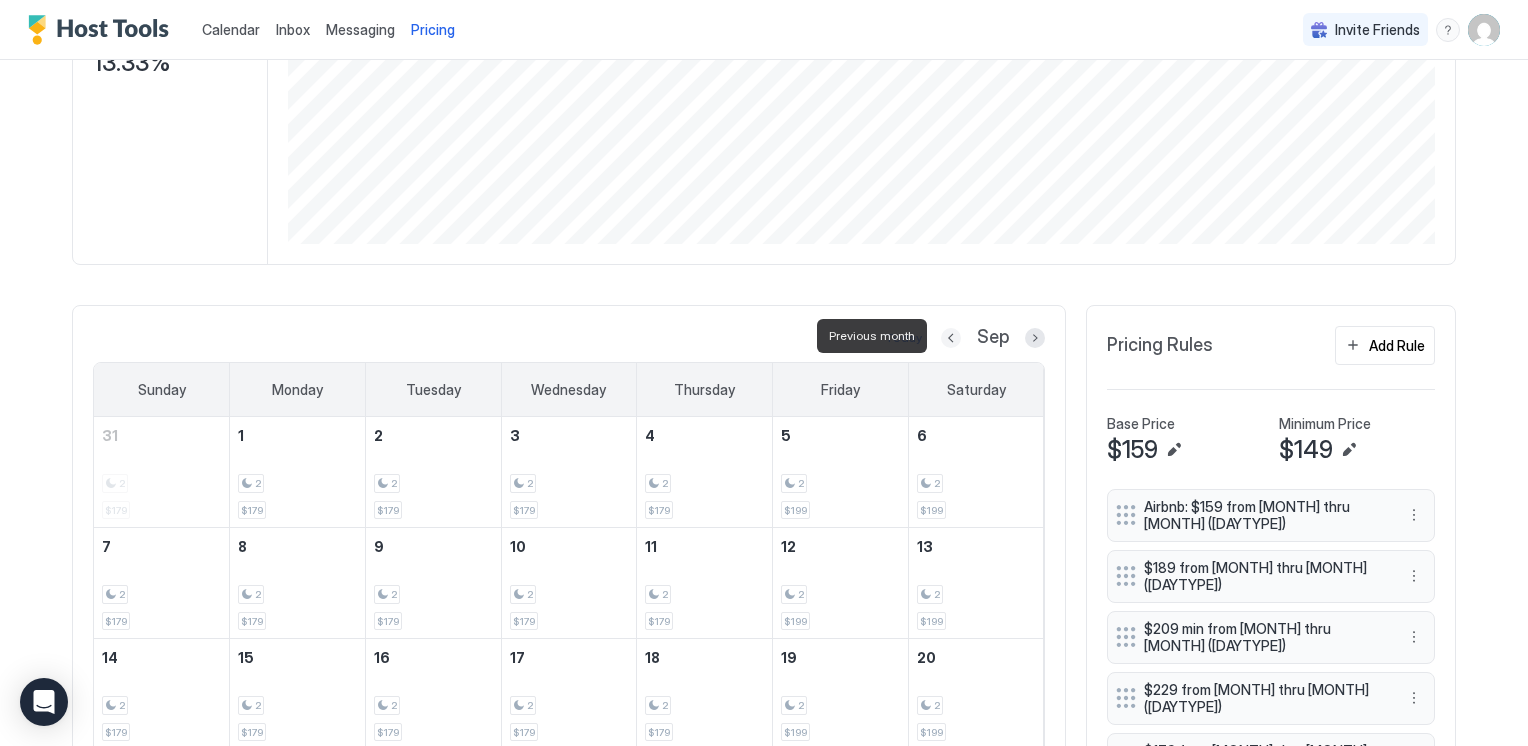 scroll, scrollTop: 466, scrollLeft: 0, axis: vertical 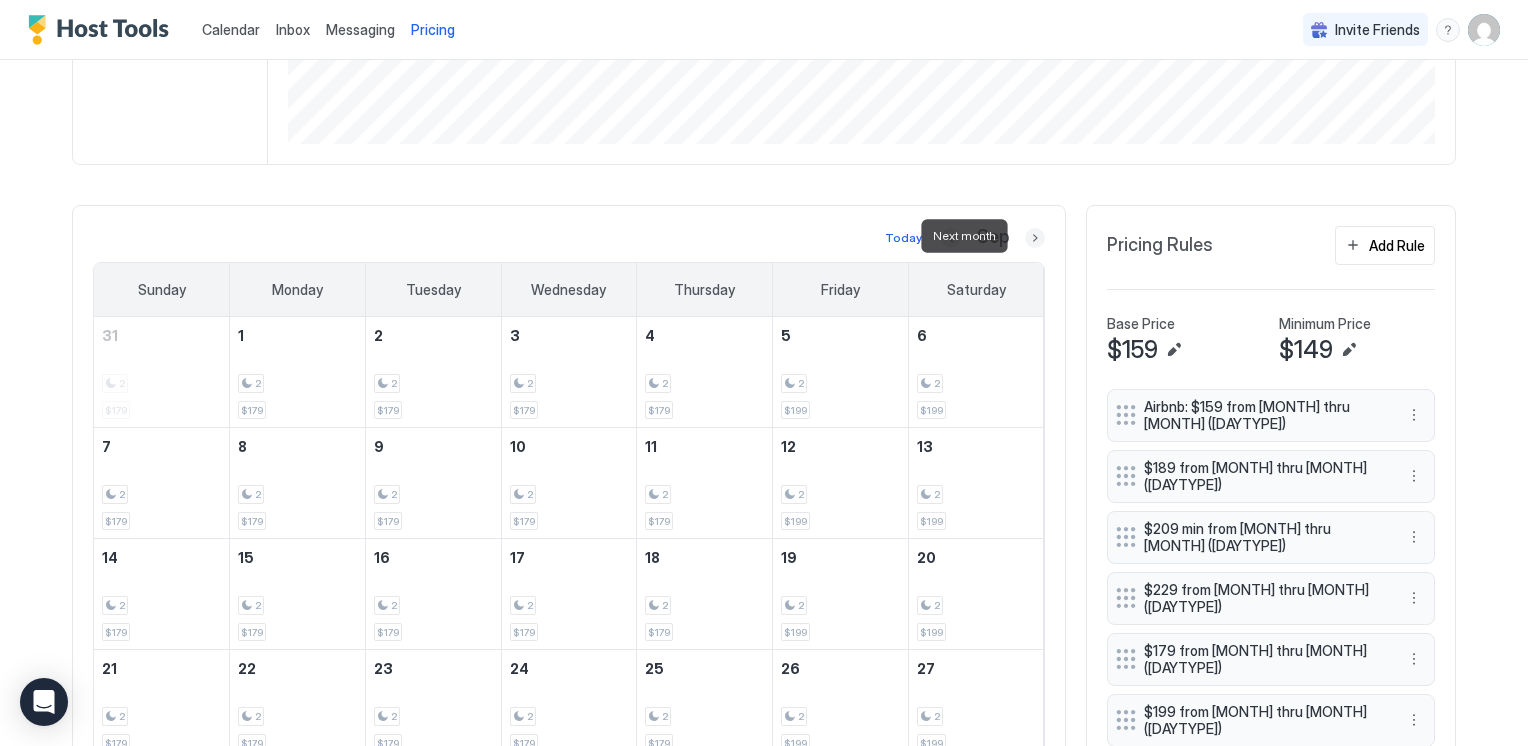 click at bounding box center [1035, 238] 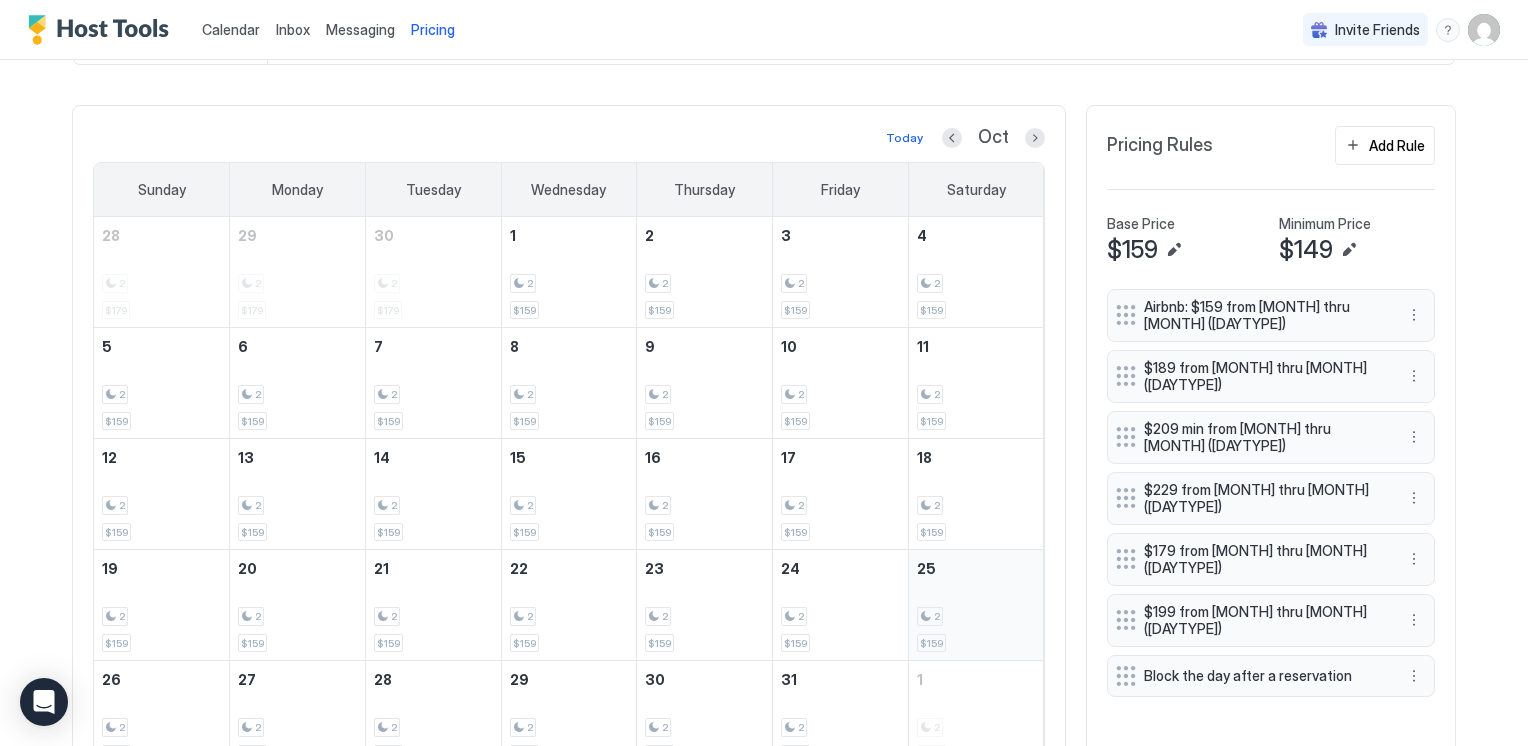 scroll, scrollTop: 666, scrollLeft: 0, axis: vertical 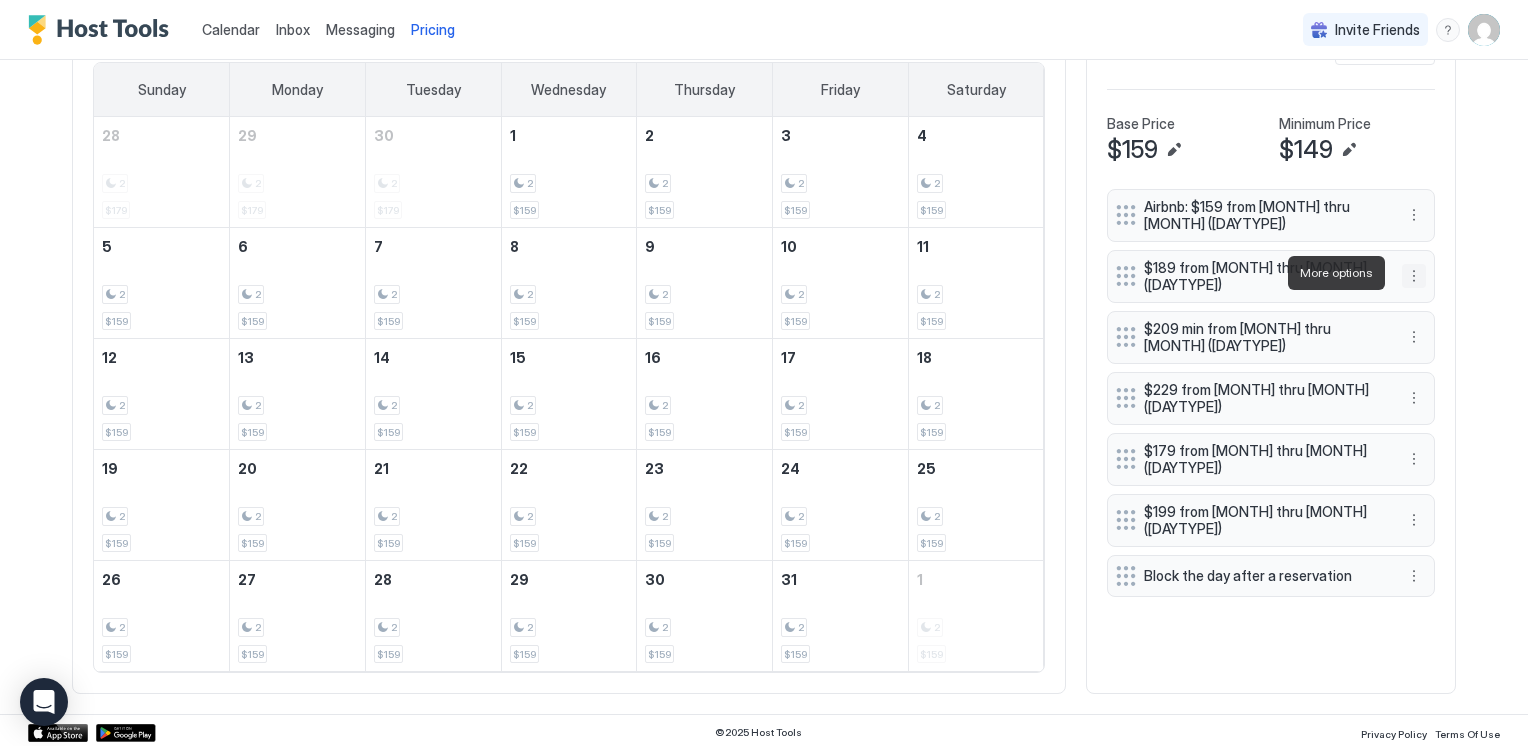 click at bounding box center (1414, 276) 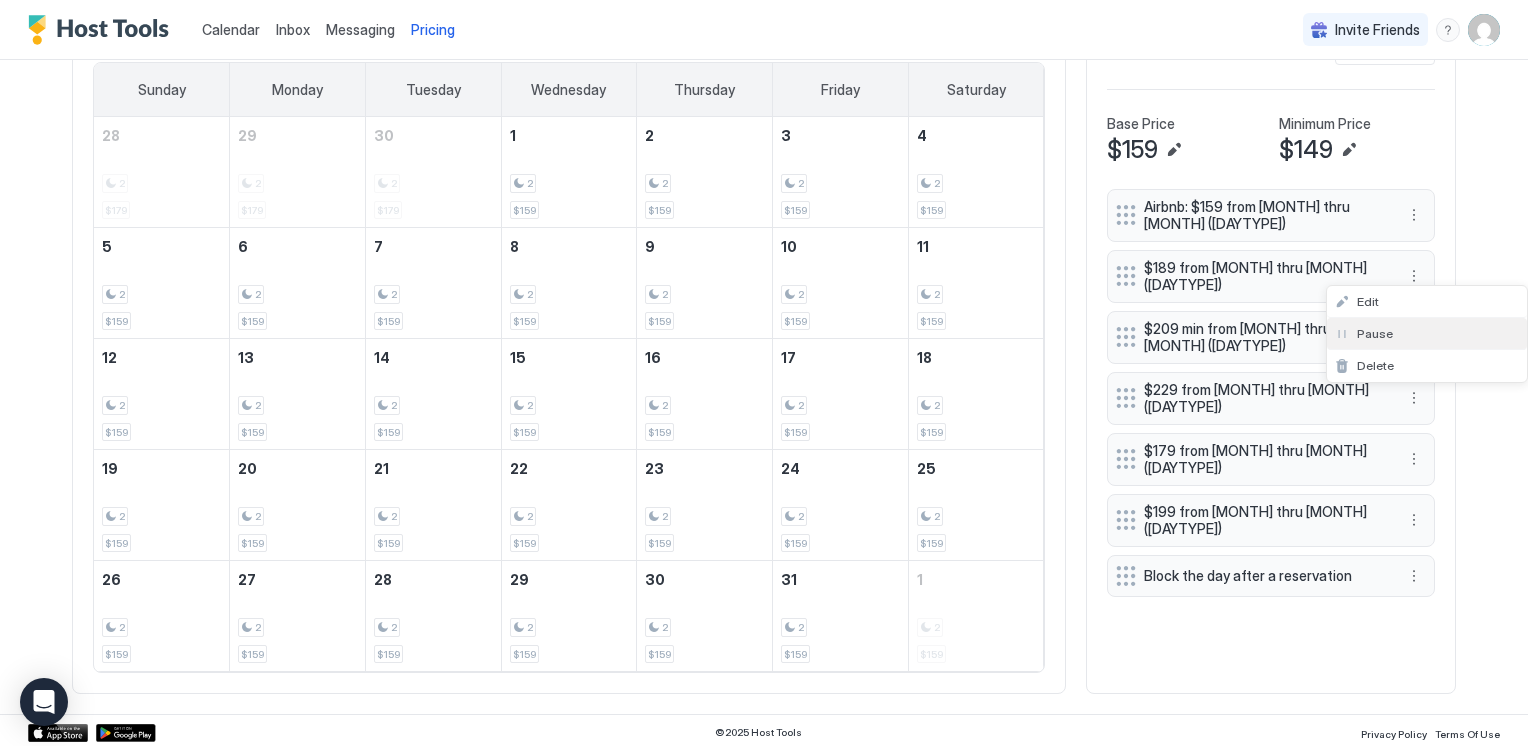 click on "Pause" at bounding box center [1375, 333] 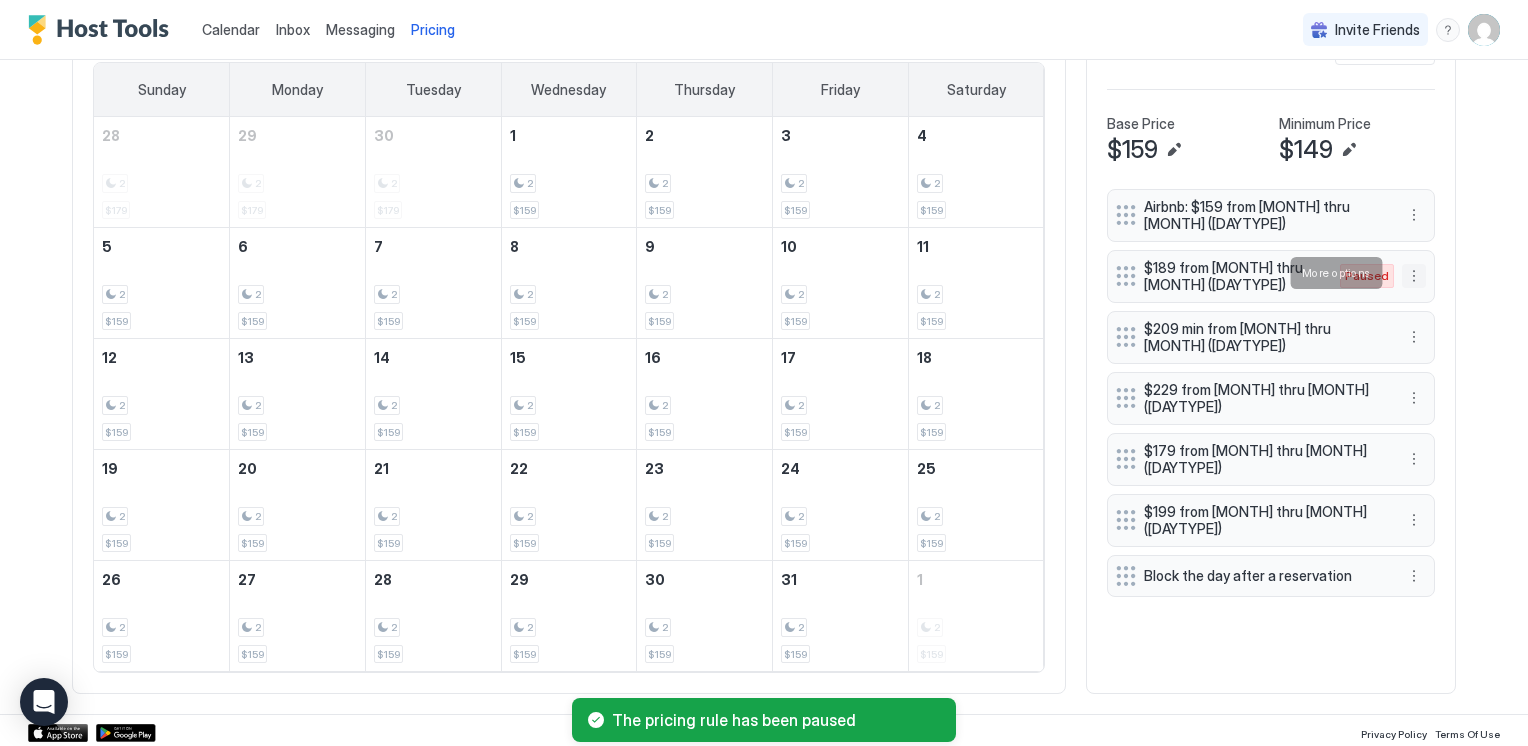 click at bounding box center [1414, 276] 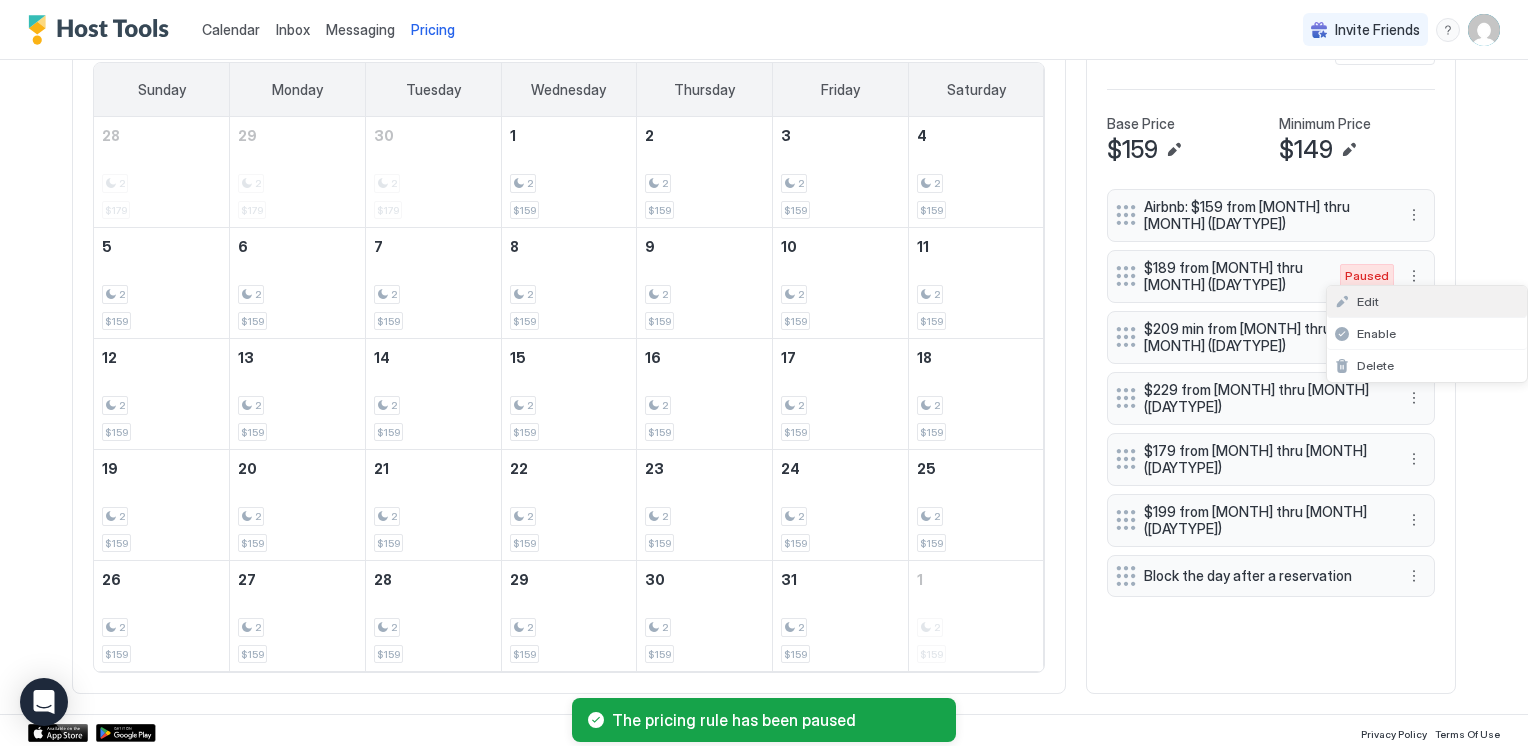 click on "Edit" at bounding box center [1427, 302] 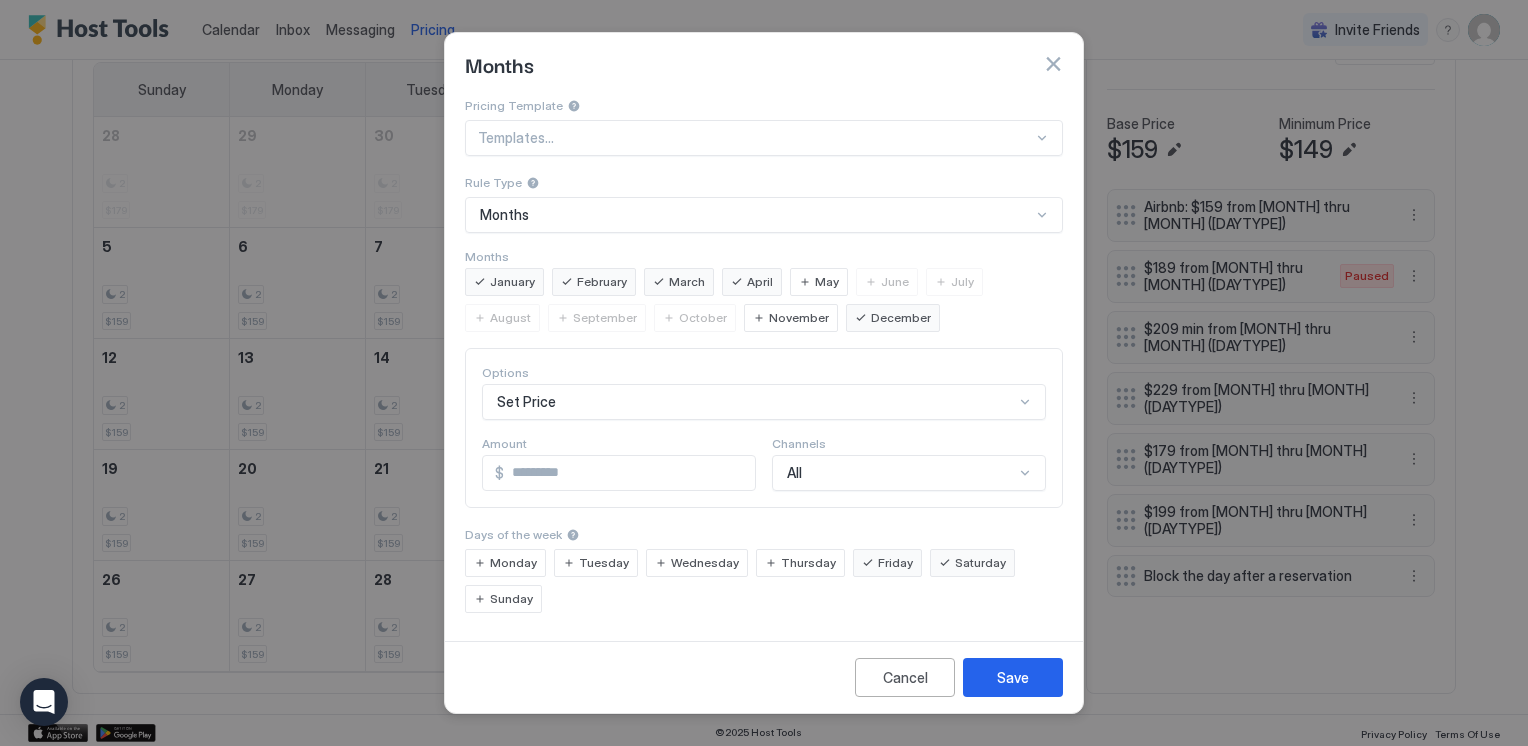 click on "October" at bounding box center (703, 318) 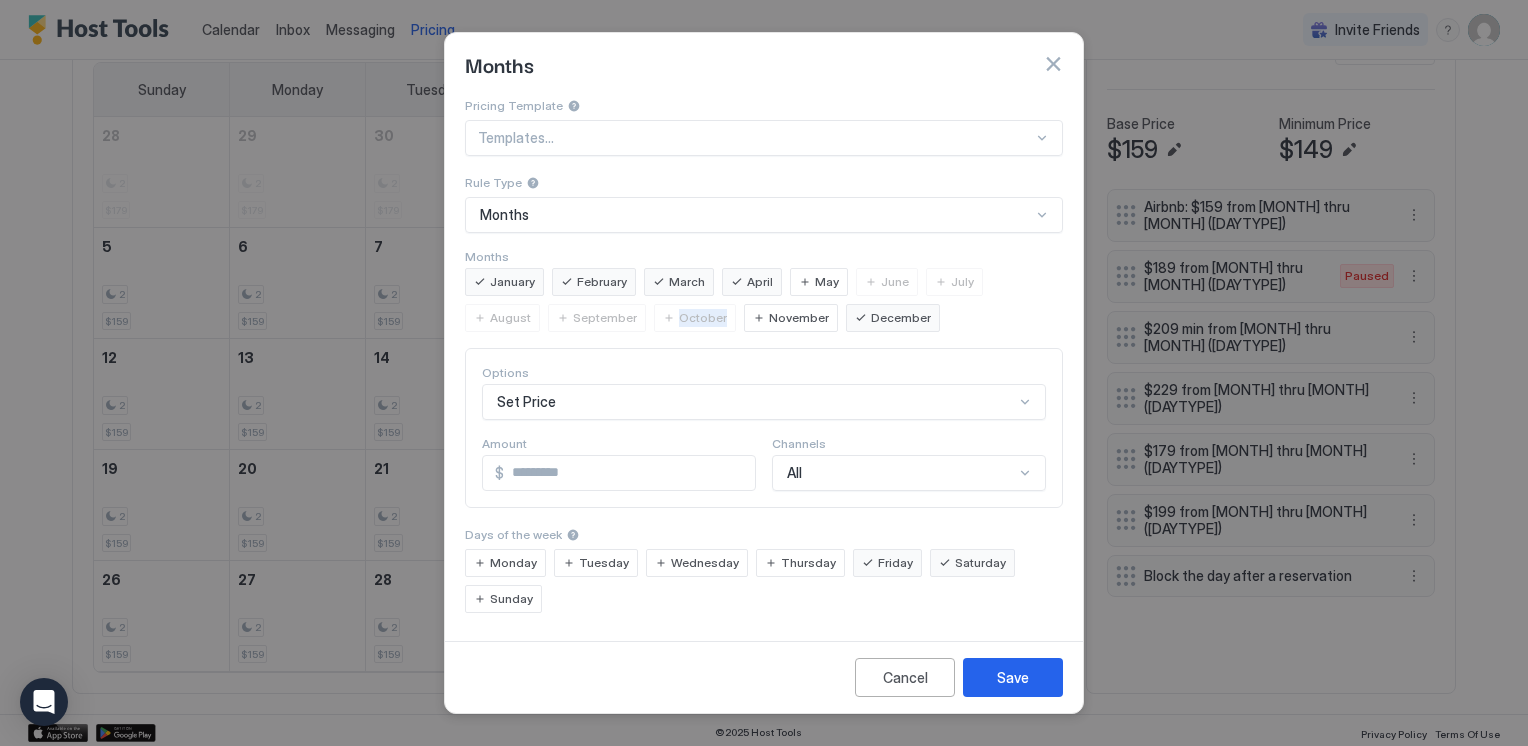 click on "October" at bounding box center (703, 318) 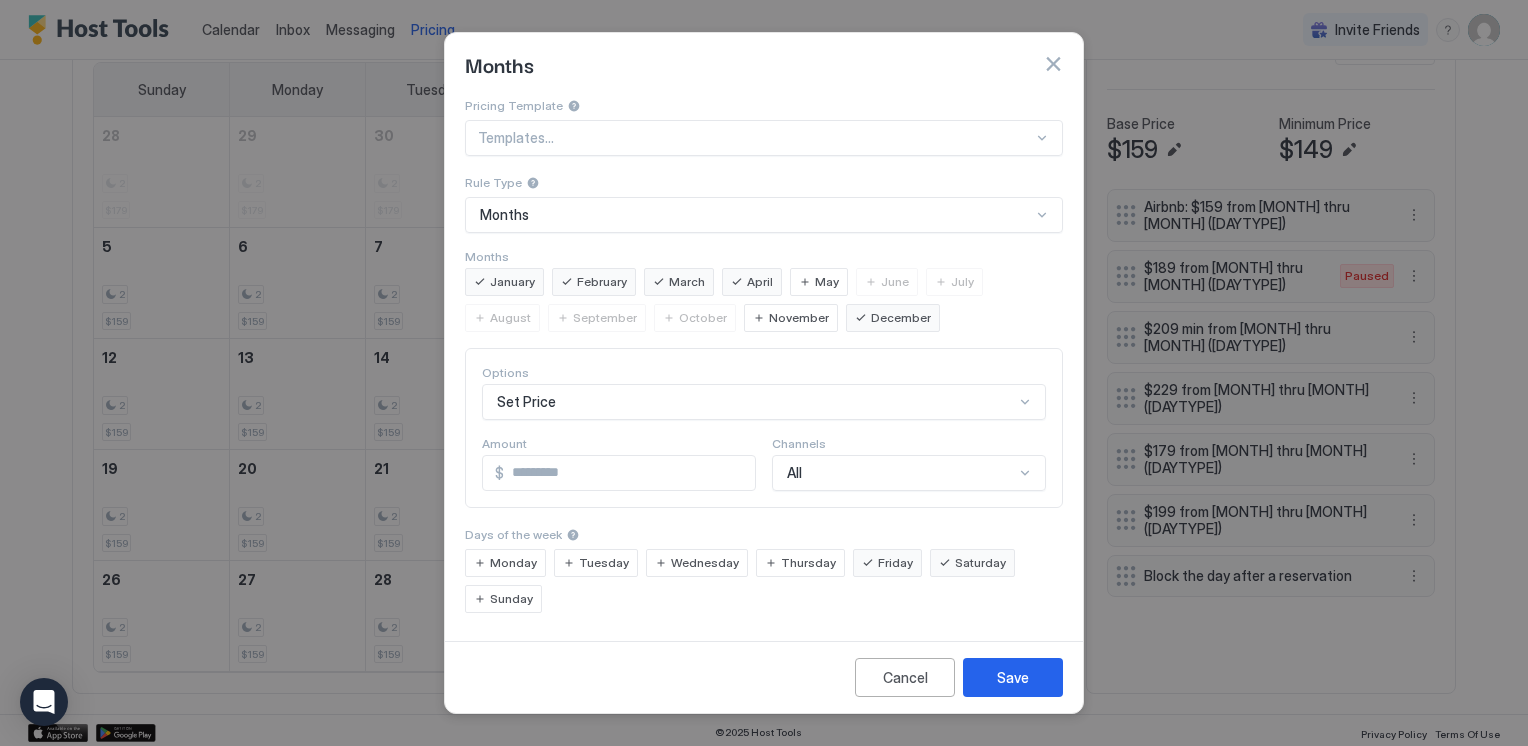 drag, startPoint x: 590, startPoint y: 319, endPoint x: 578, endPoint y: 319, distance: 12 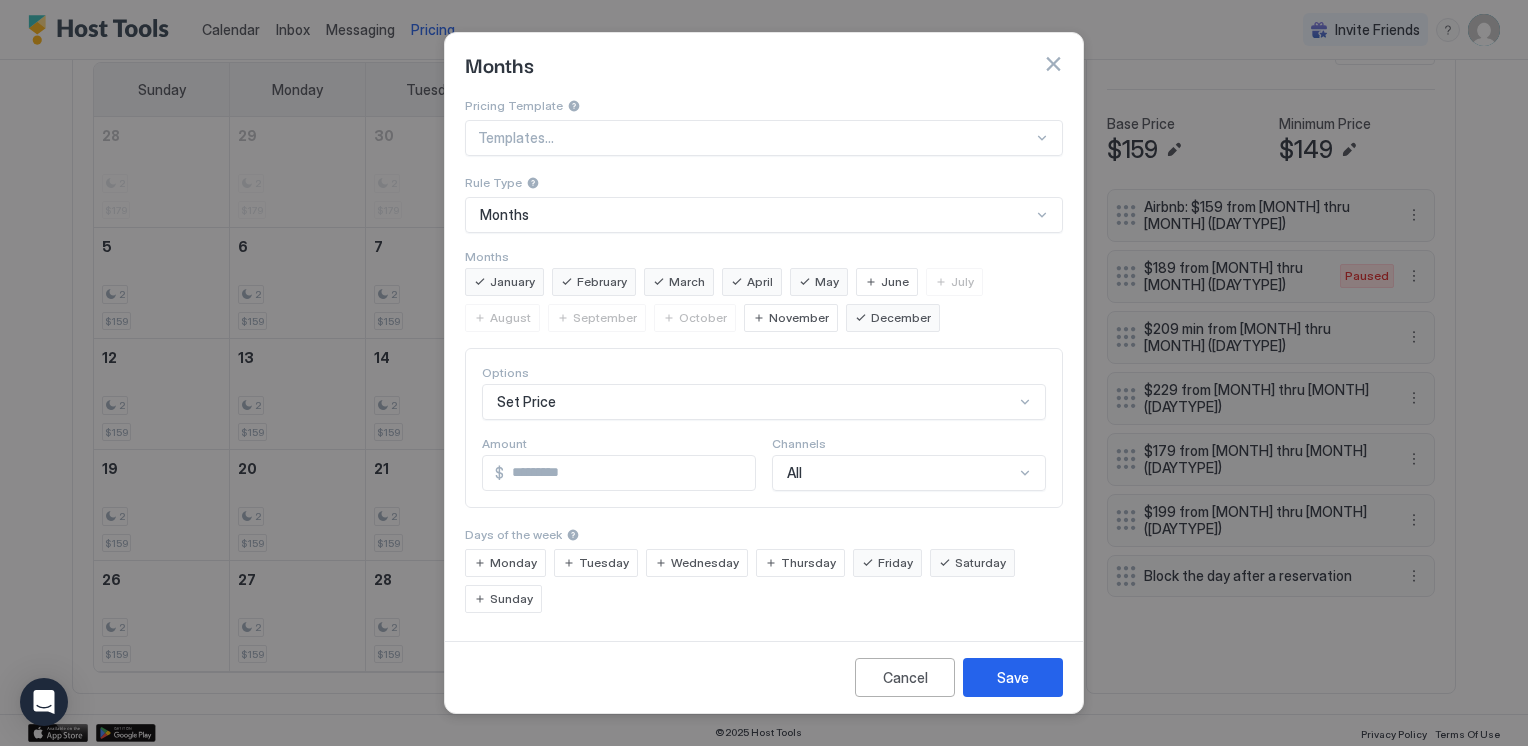 click on "May" at bounding box center [819, 282] 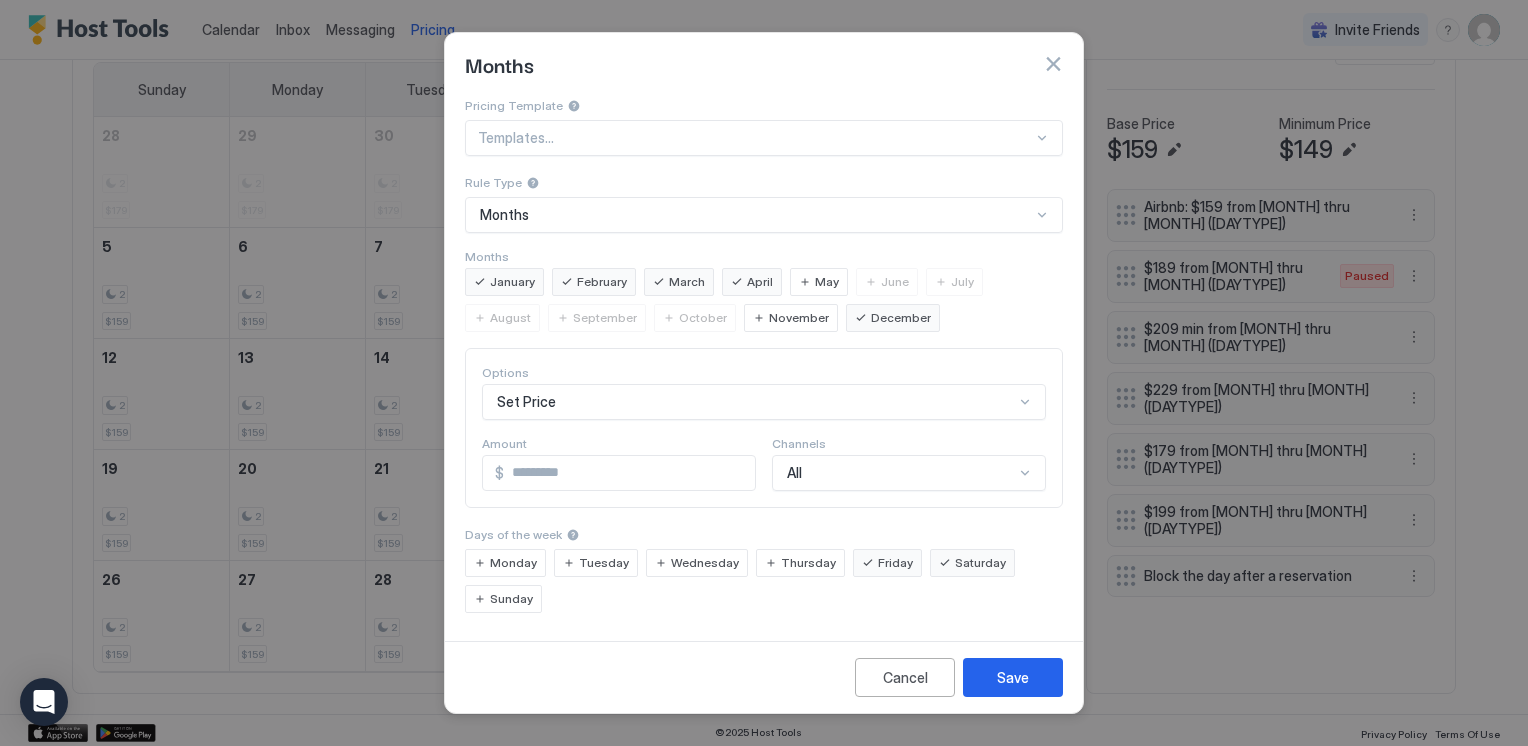 click on "November" at bounding box center [799, 318] 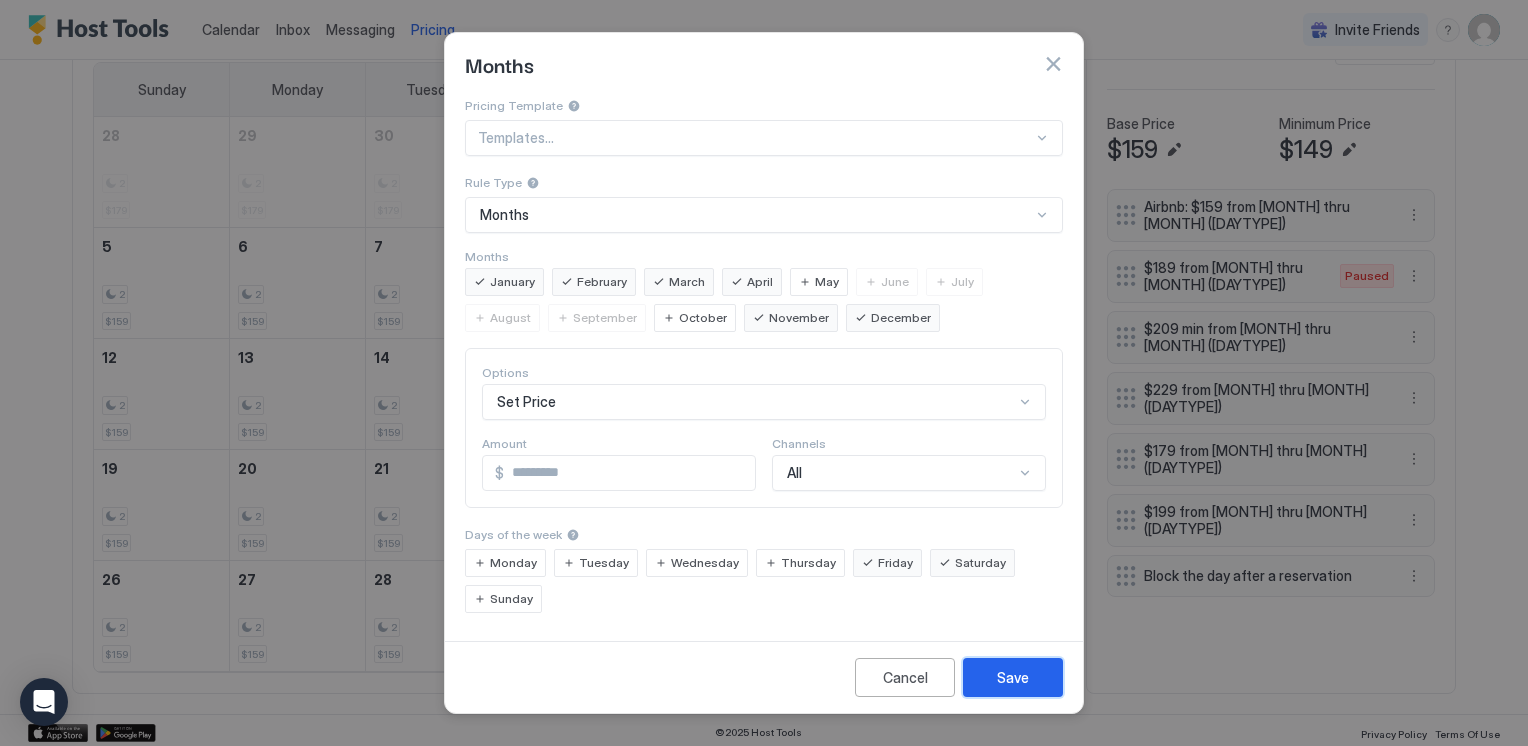 click on "Save" at bounding box center (1013, 677) 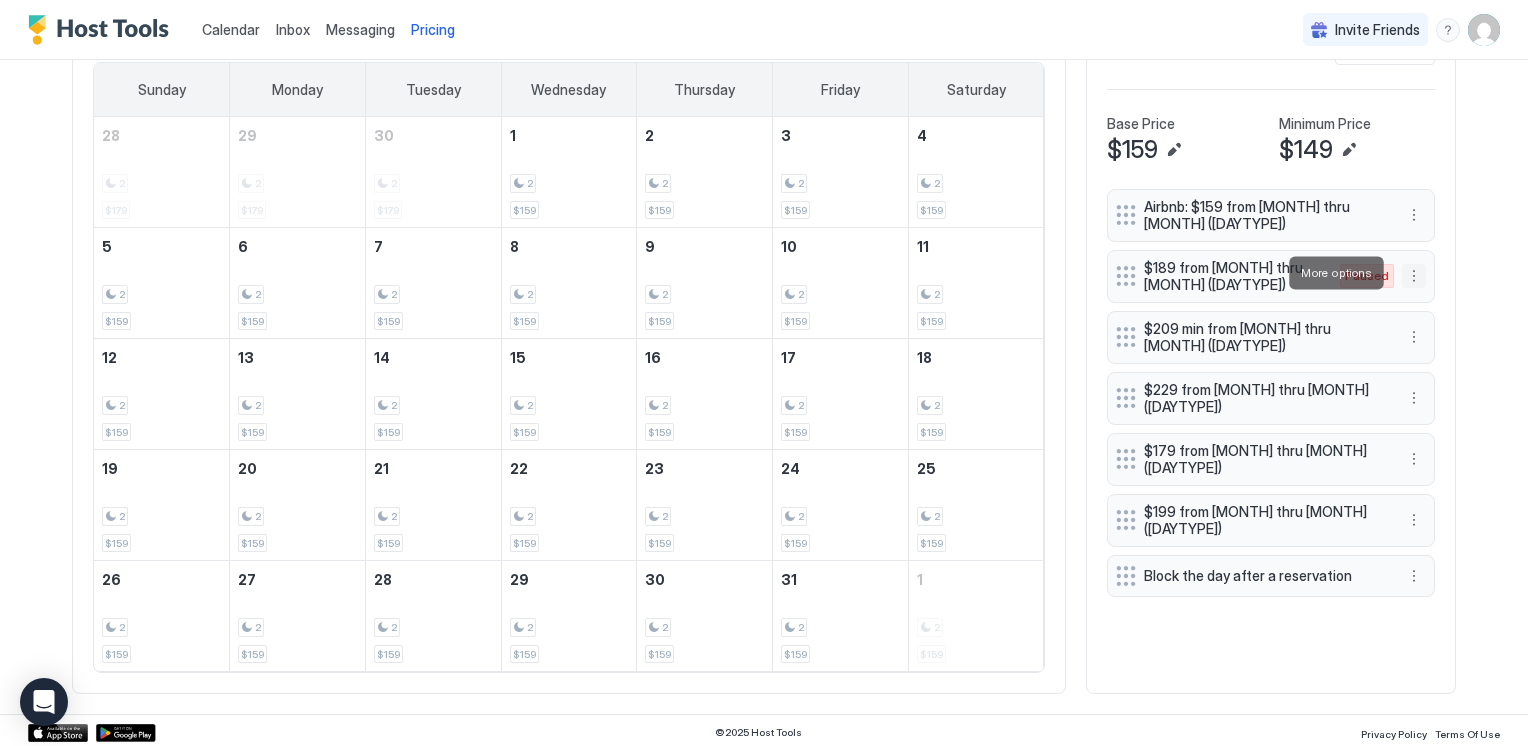 click at bounding box center (1414, 276) 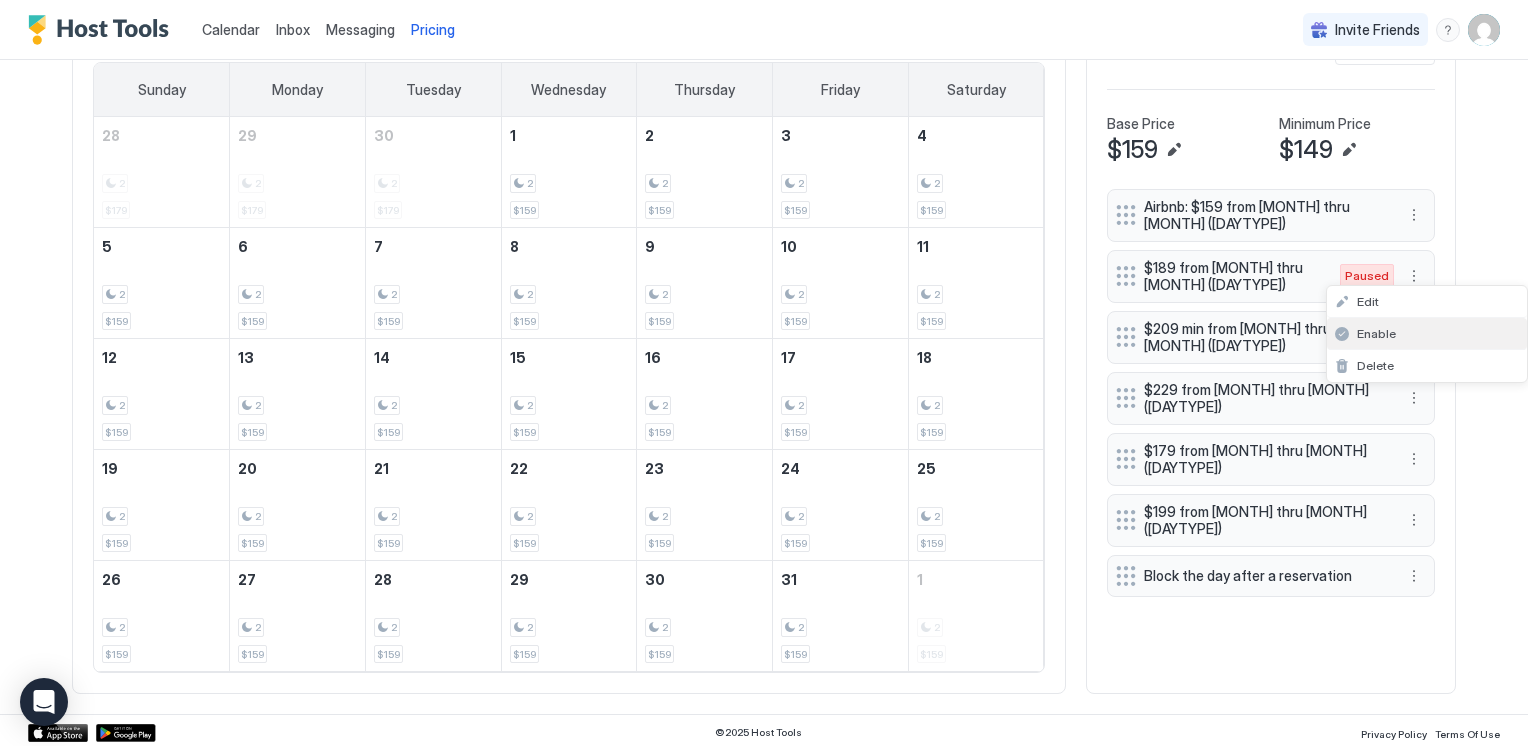 click on "Enable" at bounding box center [1376, 333] 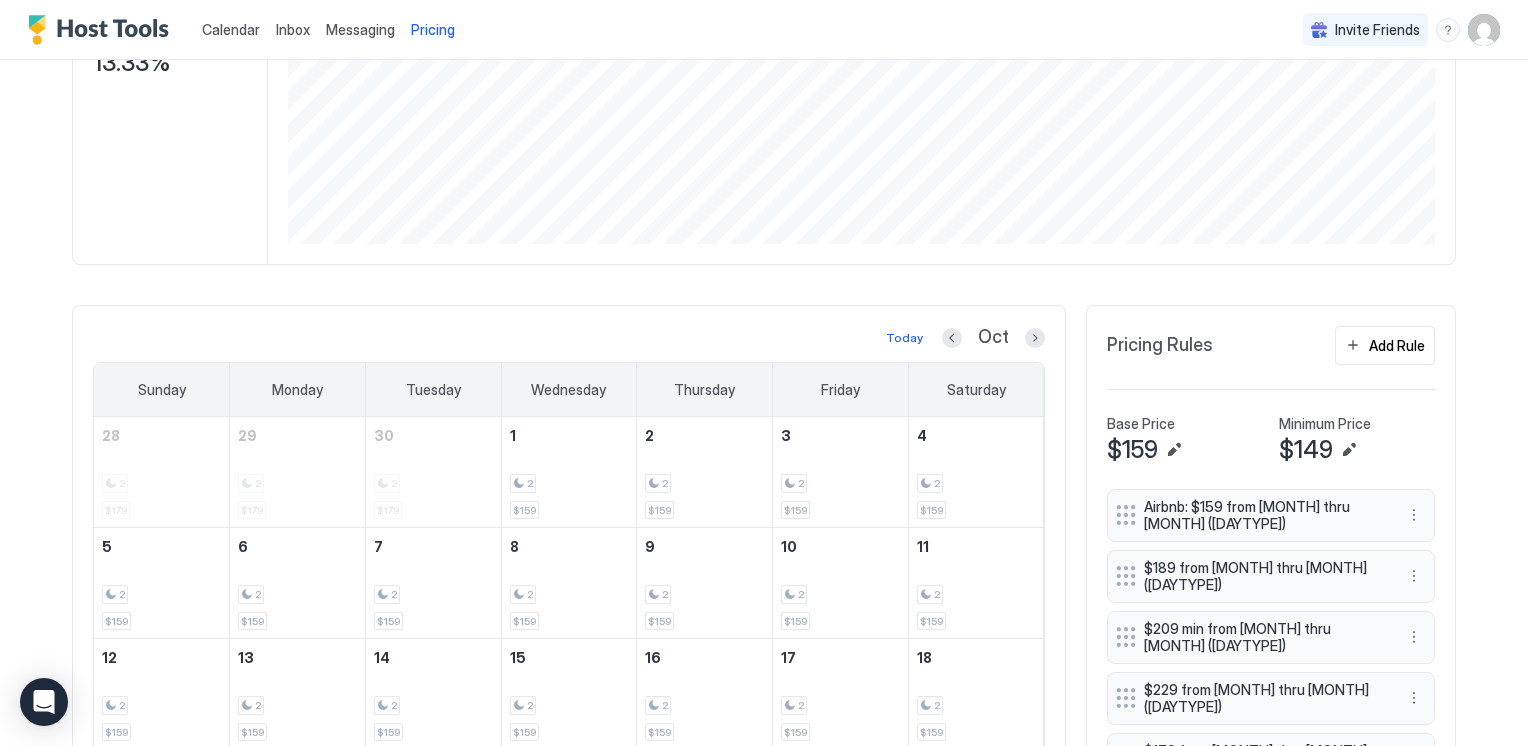 scroll, scrollTop: 0, scrollLeft: 0, axis: both 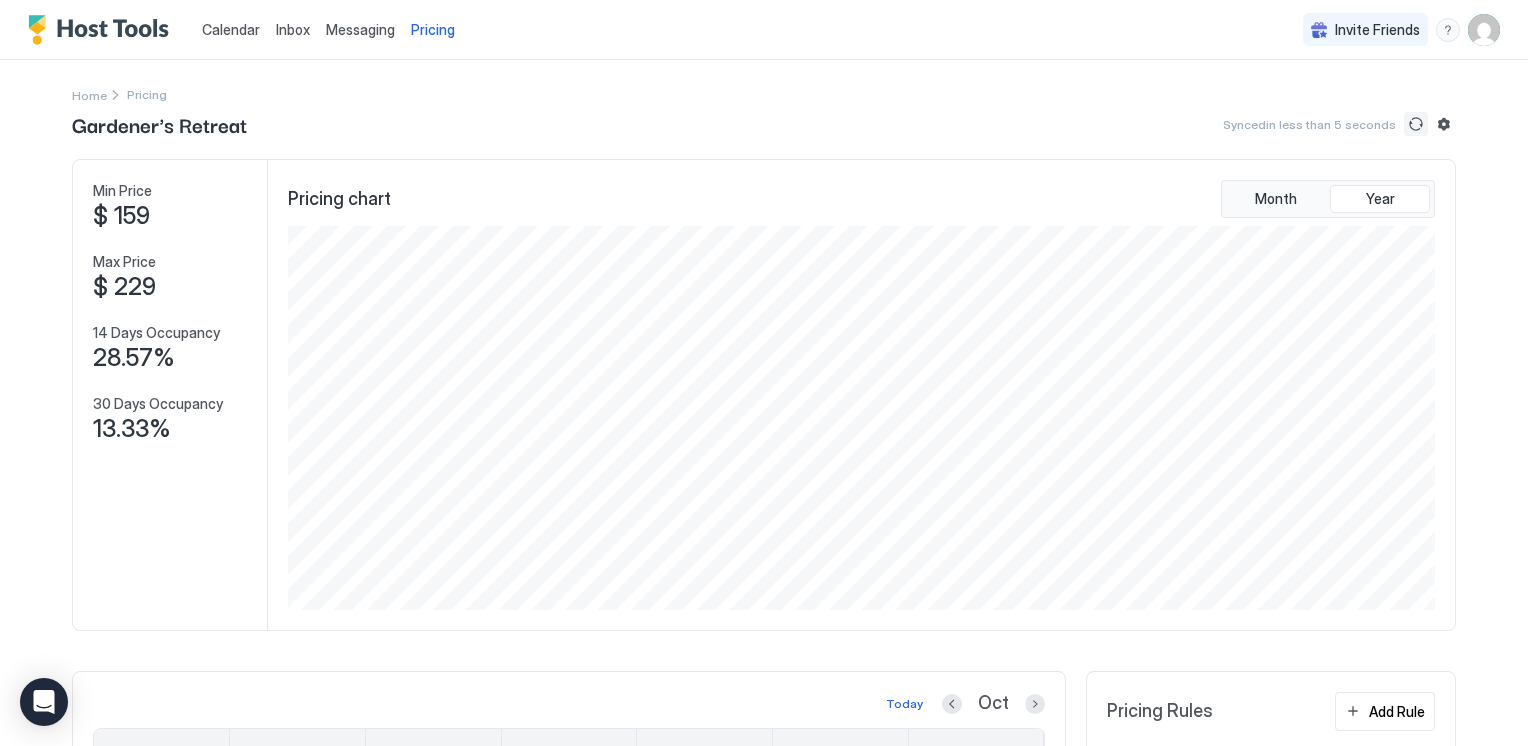 click at bounding box center [1416, 124] 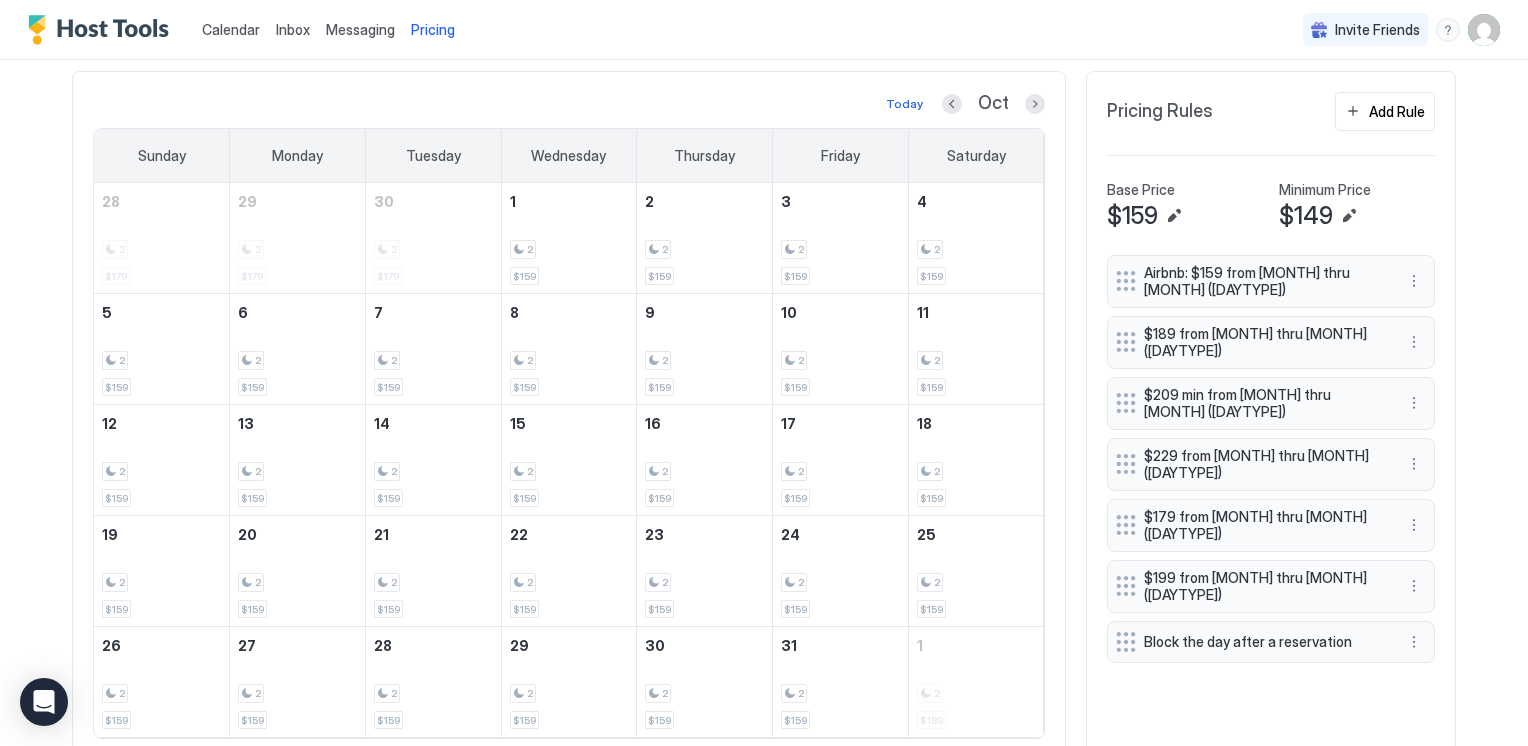 scroll, scrollTop: 666, scrollLeft: 0, axis: vertical 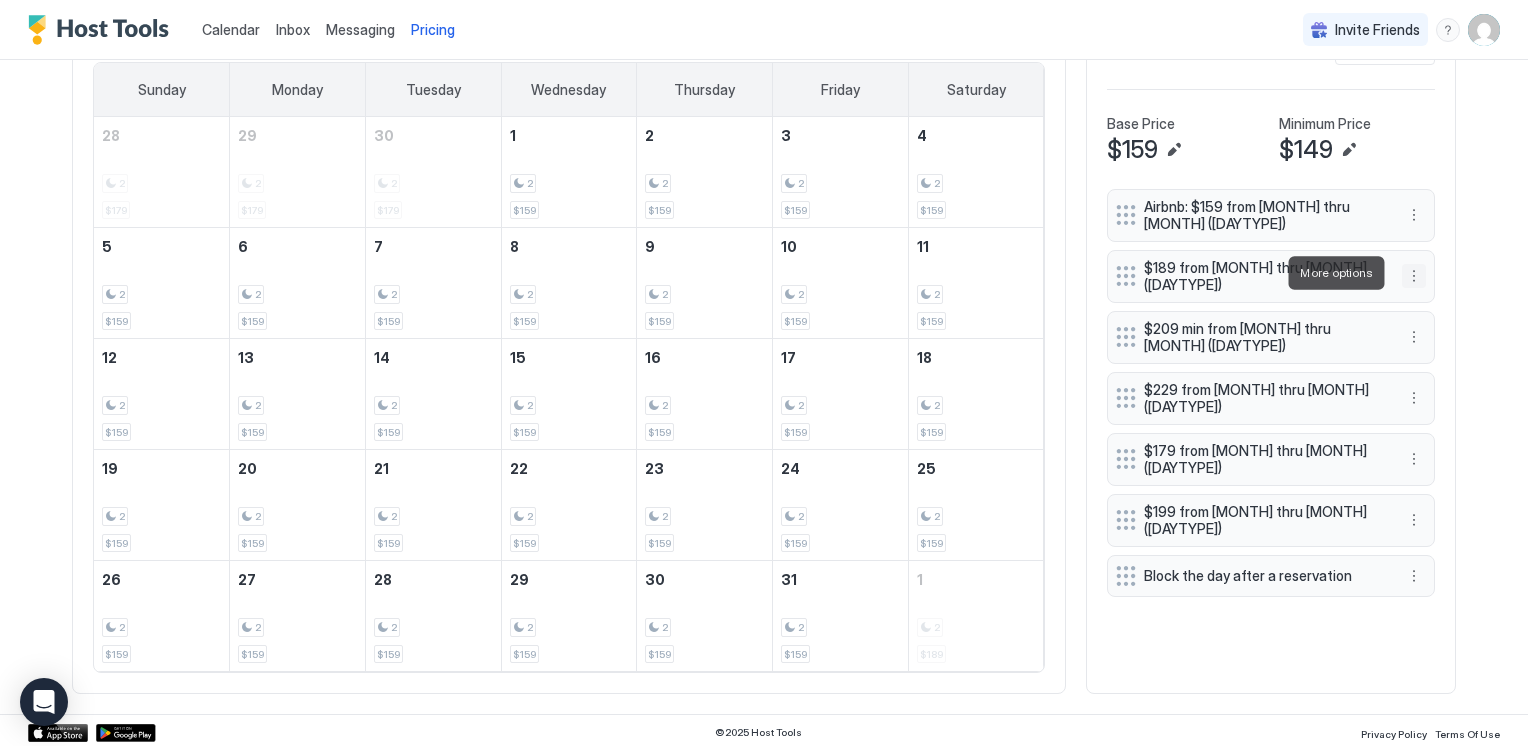 click at bounding box center [1414, 276] 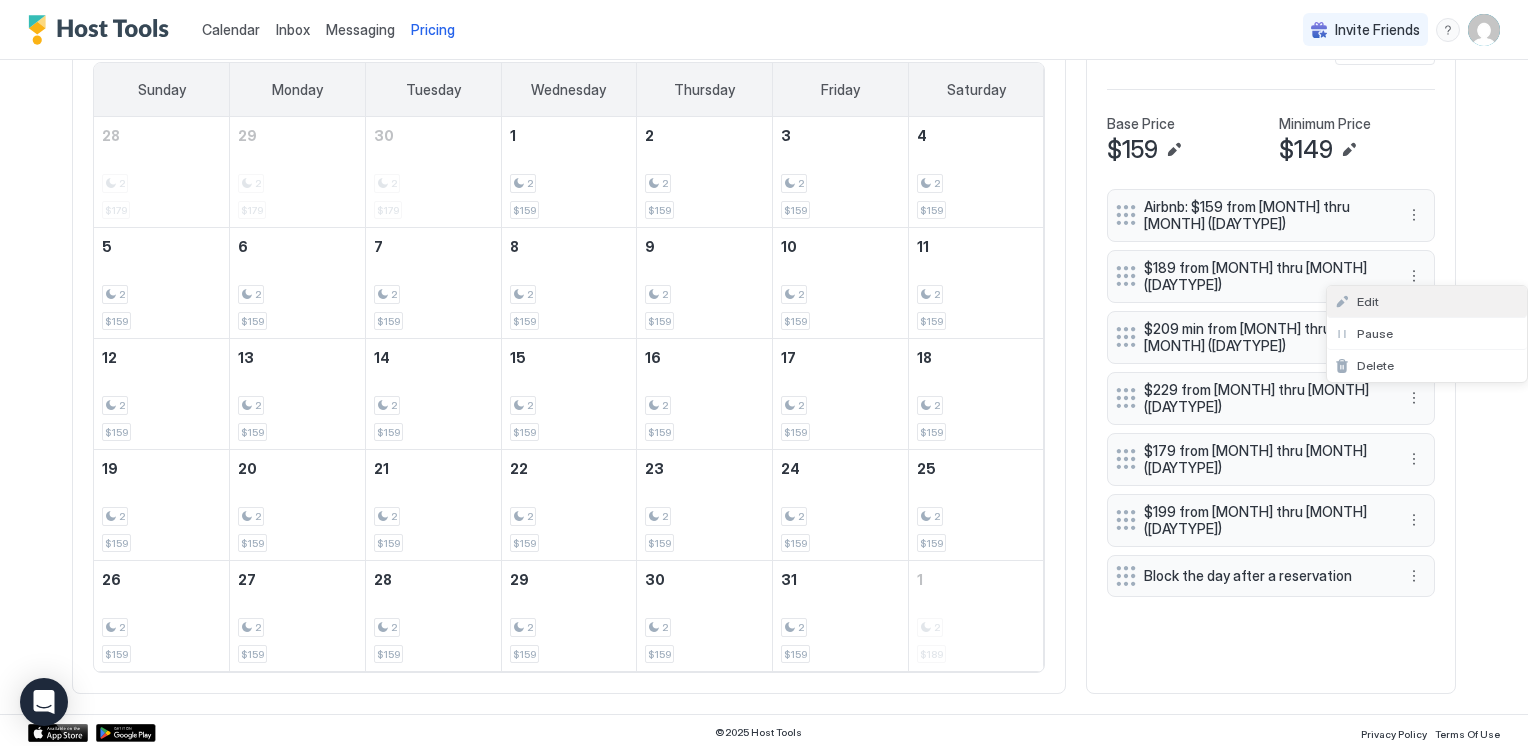 click on "Edit" at bounding box center [1427, 302] 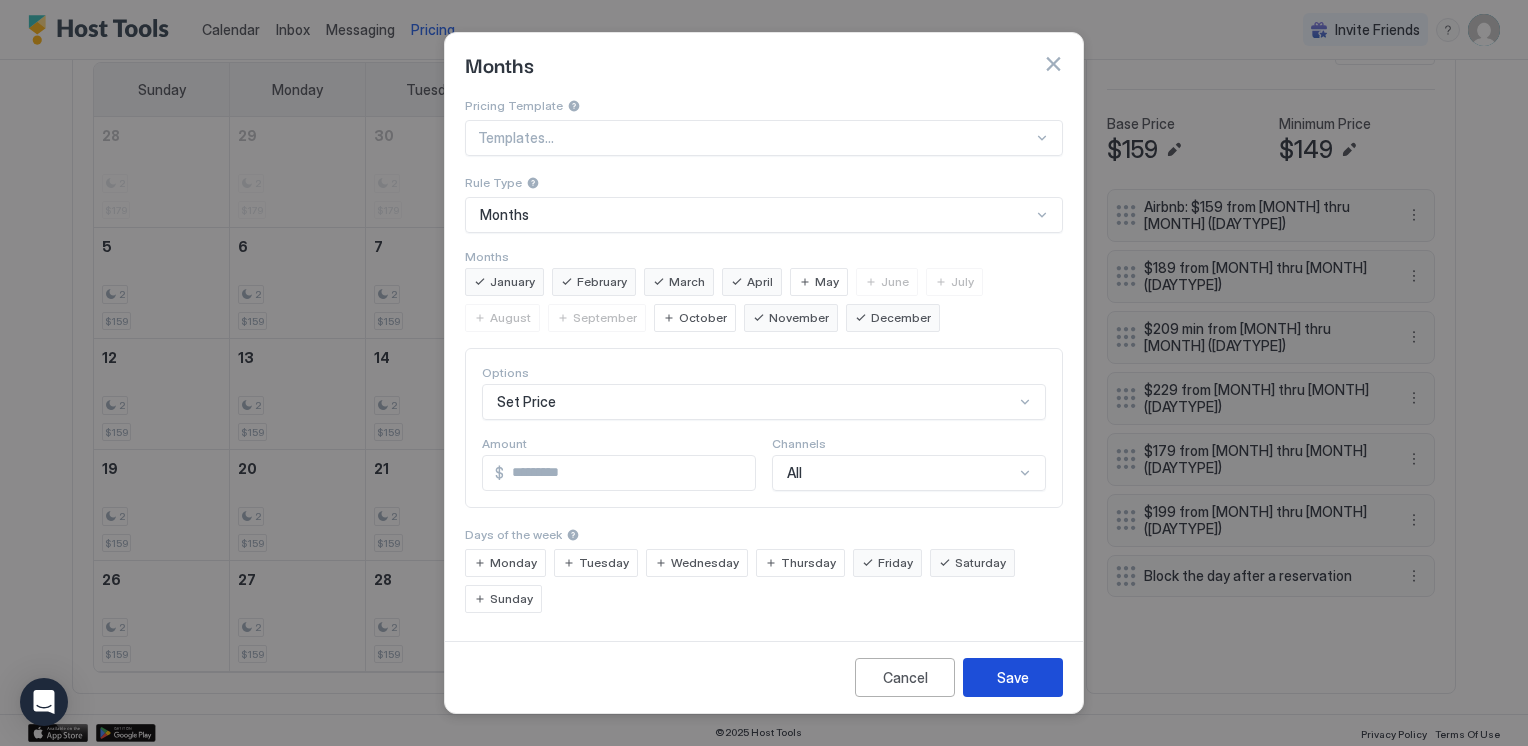 click on "Save" at bounding box center (1013, 677) 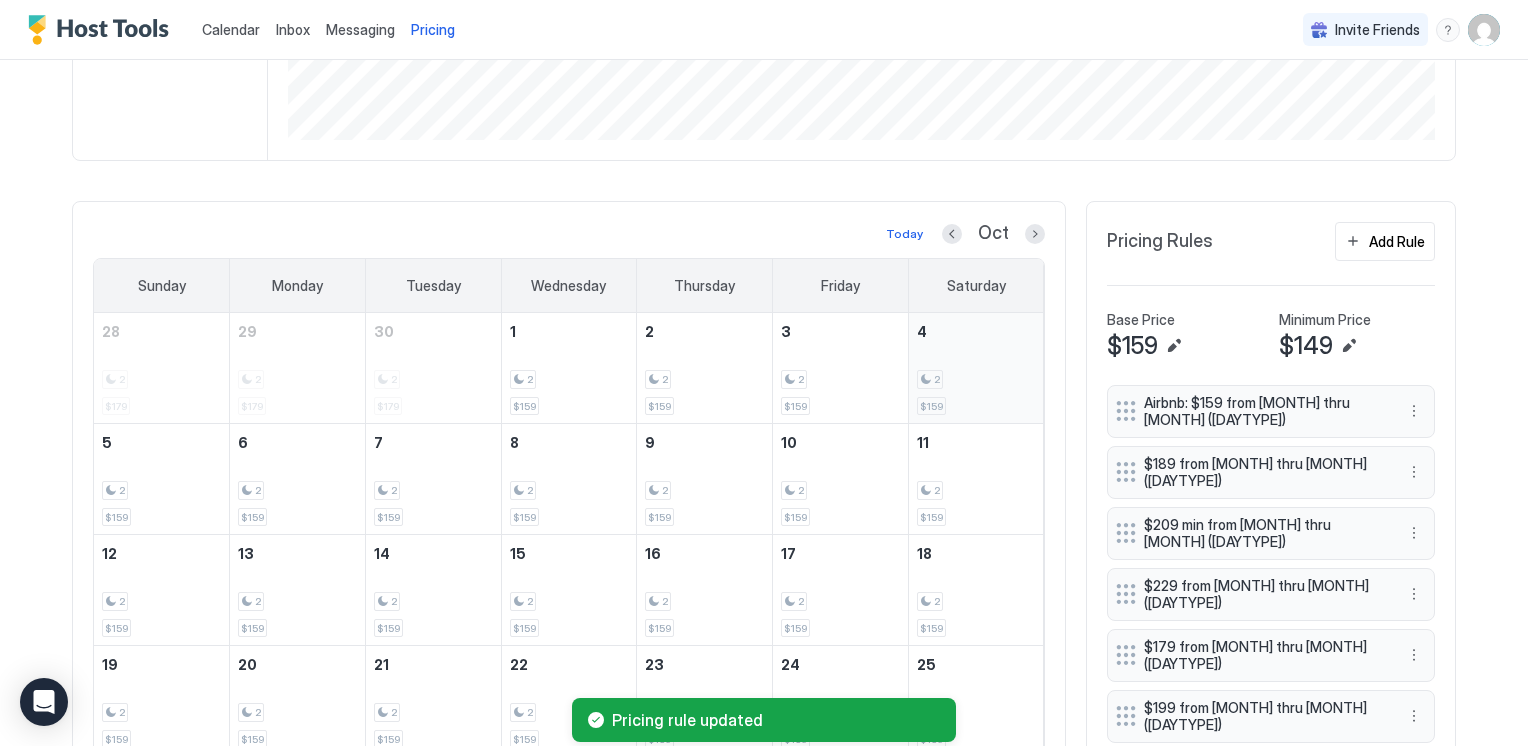 scroll, scrollTop: 466, scrollLeft: 0, axis: vertical 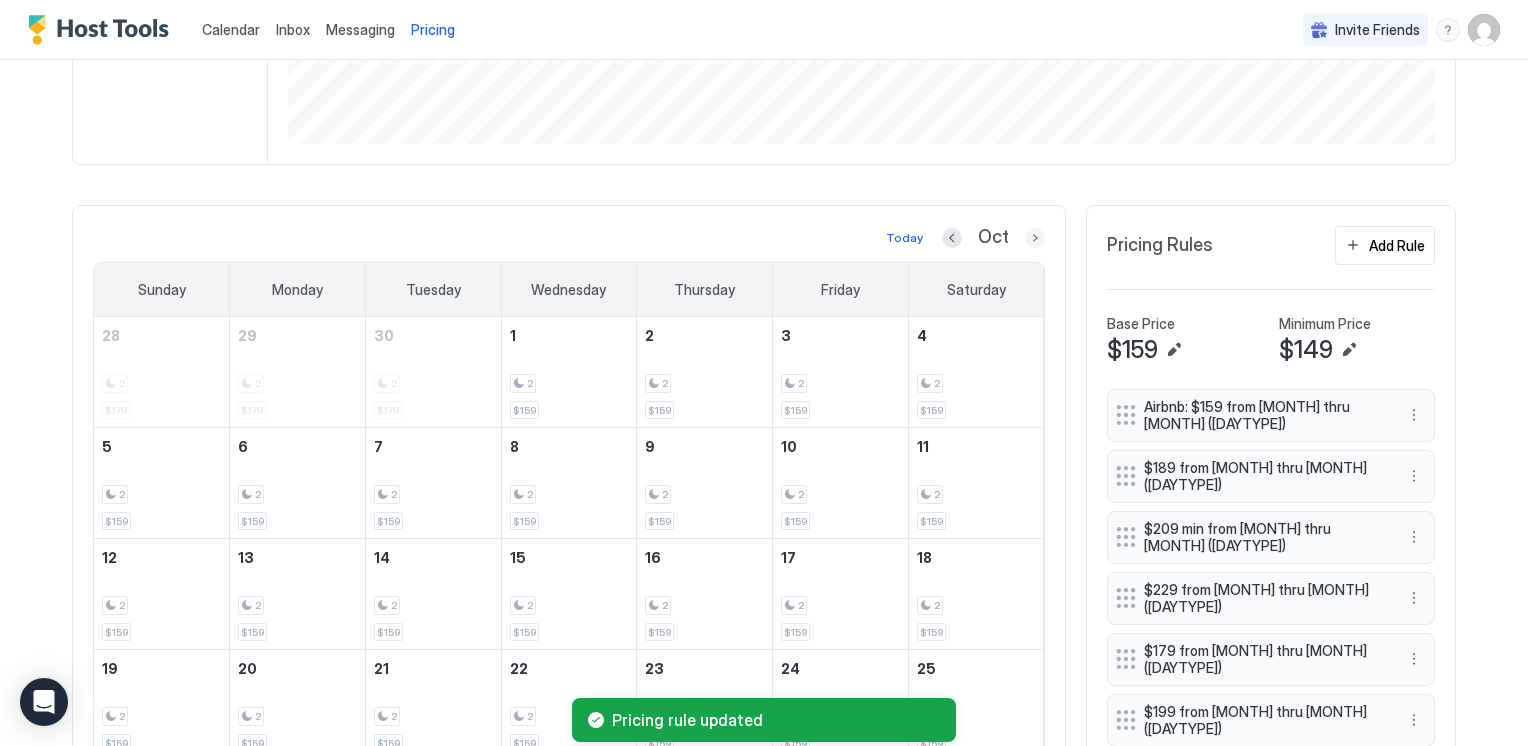 click at bounding box center [1035, 238] 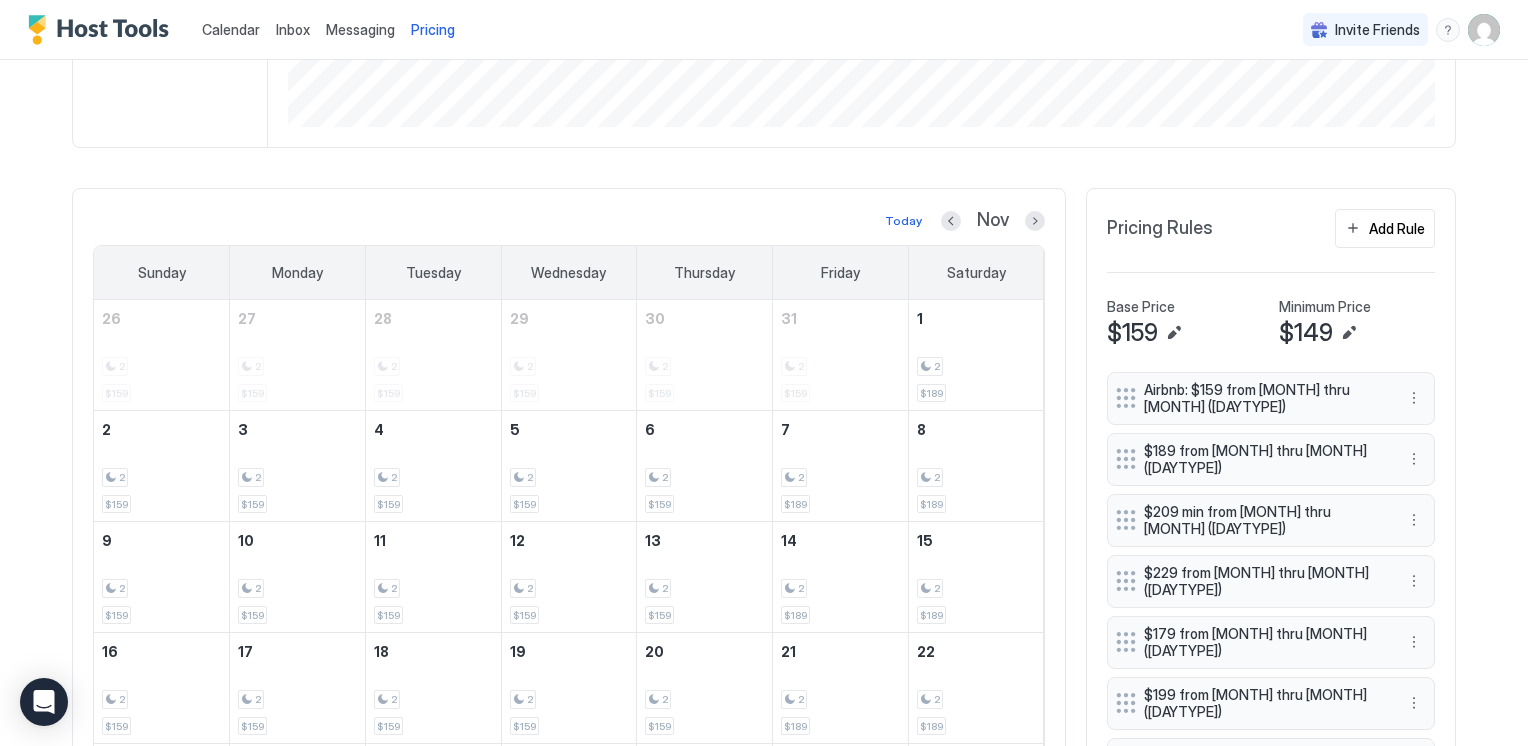 scroll, scrollTop: 466, scrollLeft: 0, axis: vertical 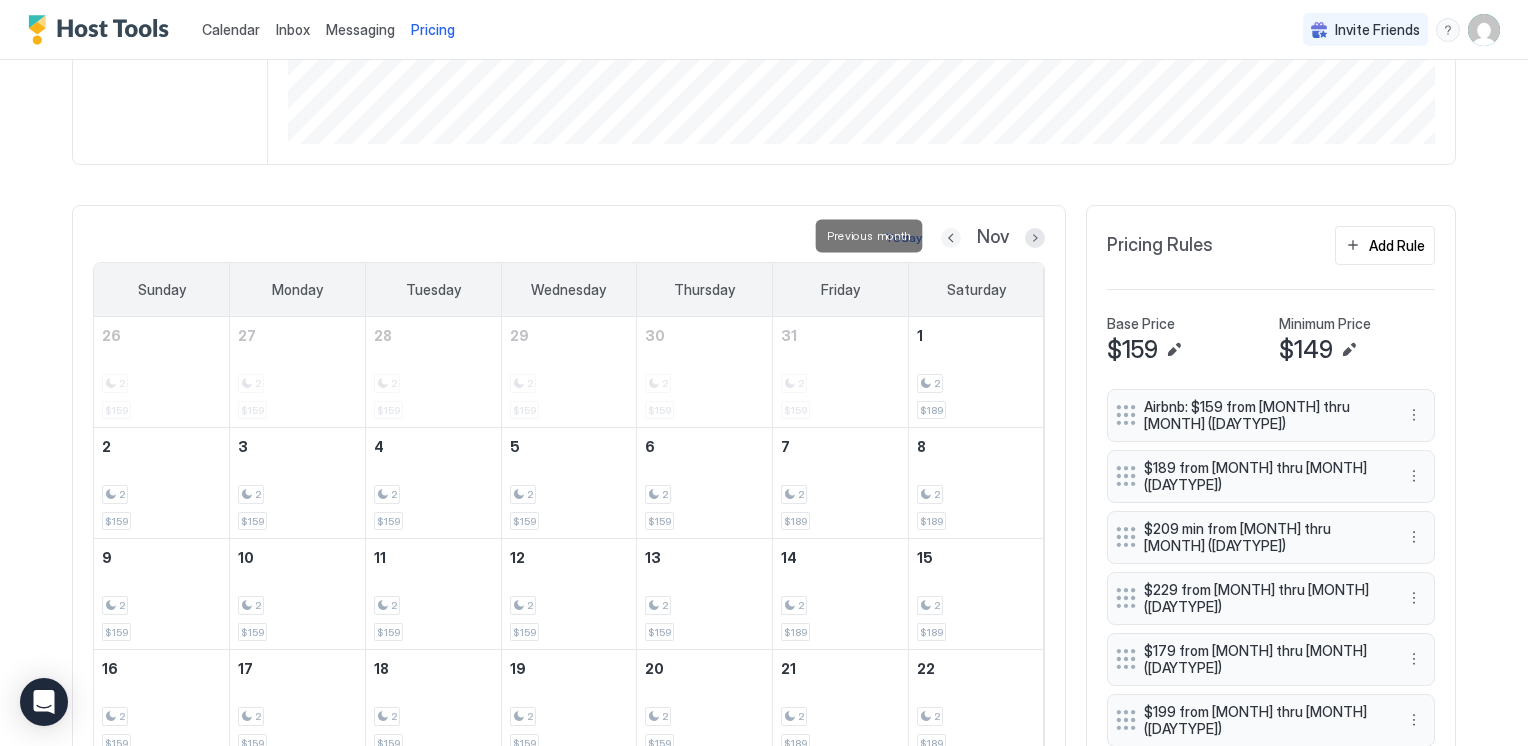 click at bounding box center (951, 238) 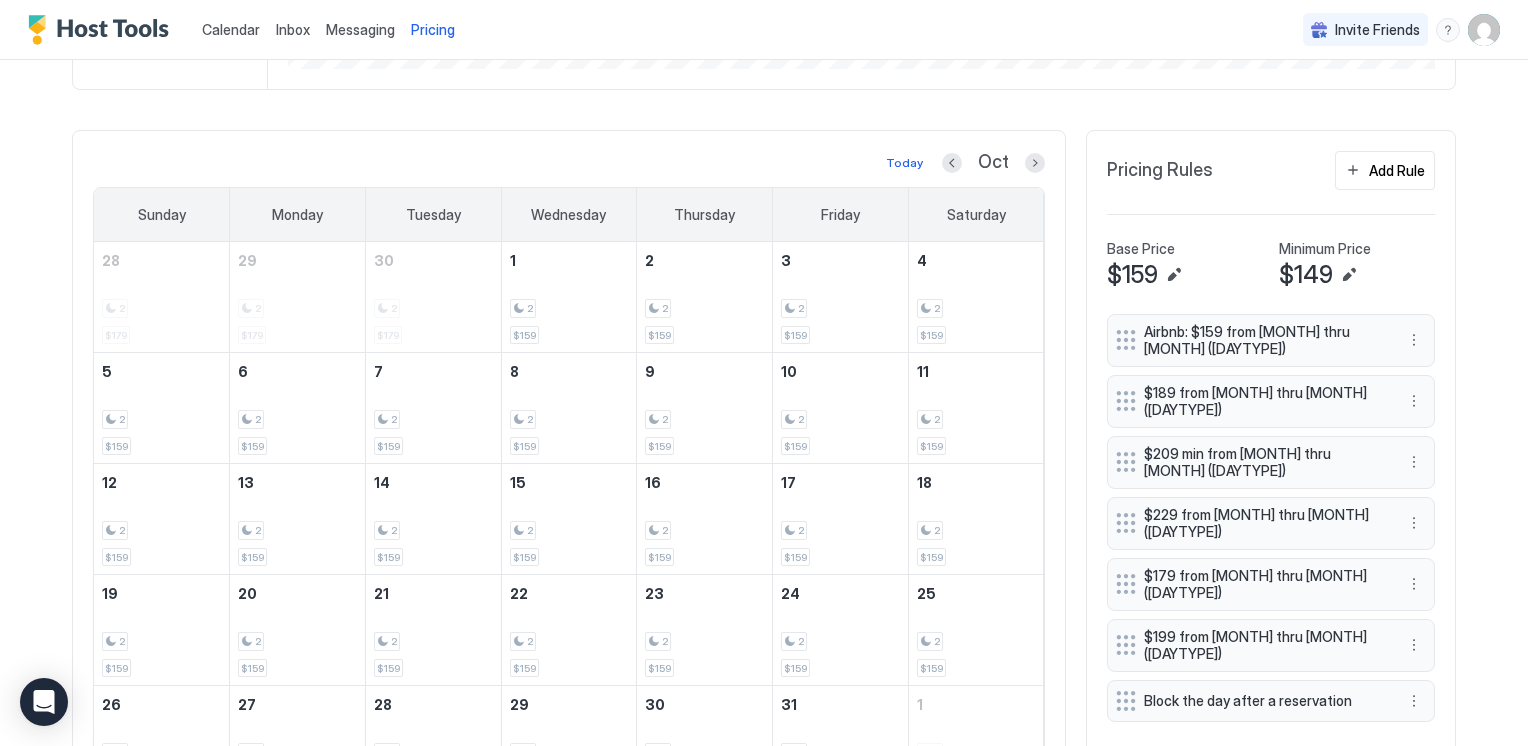 scroll, scrollTop: 466, scrollLeft: 0, axis: vertical 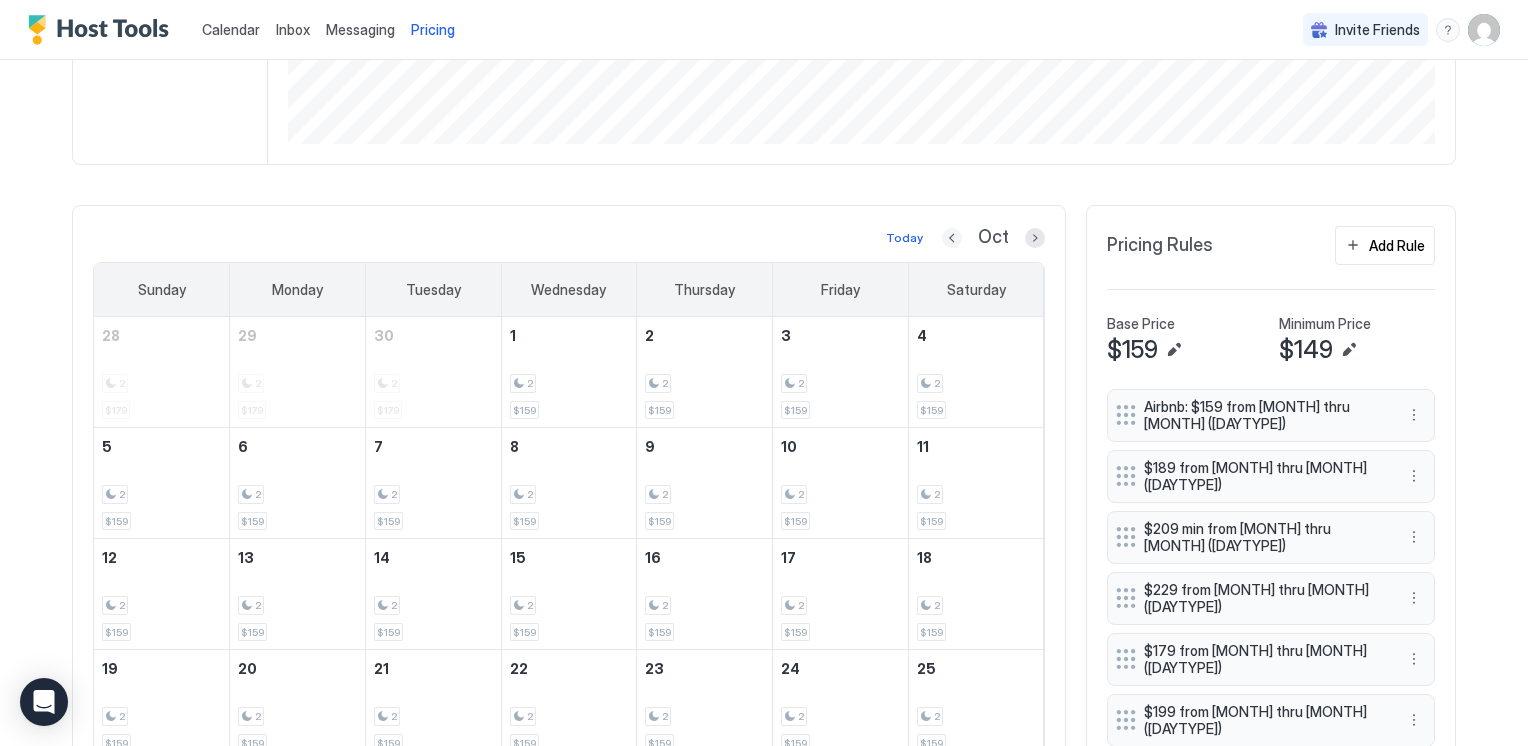 click at bounding box center (952, 238) 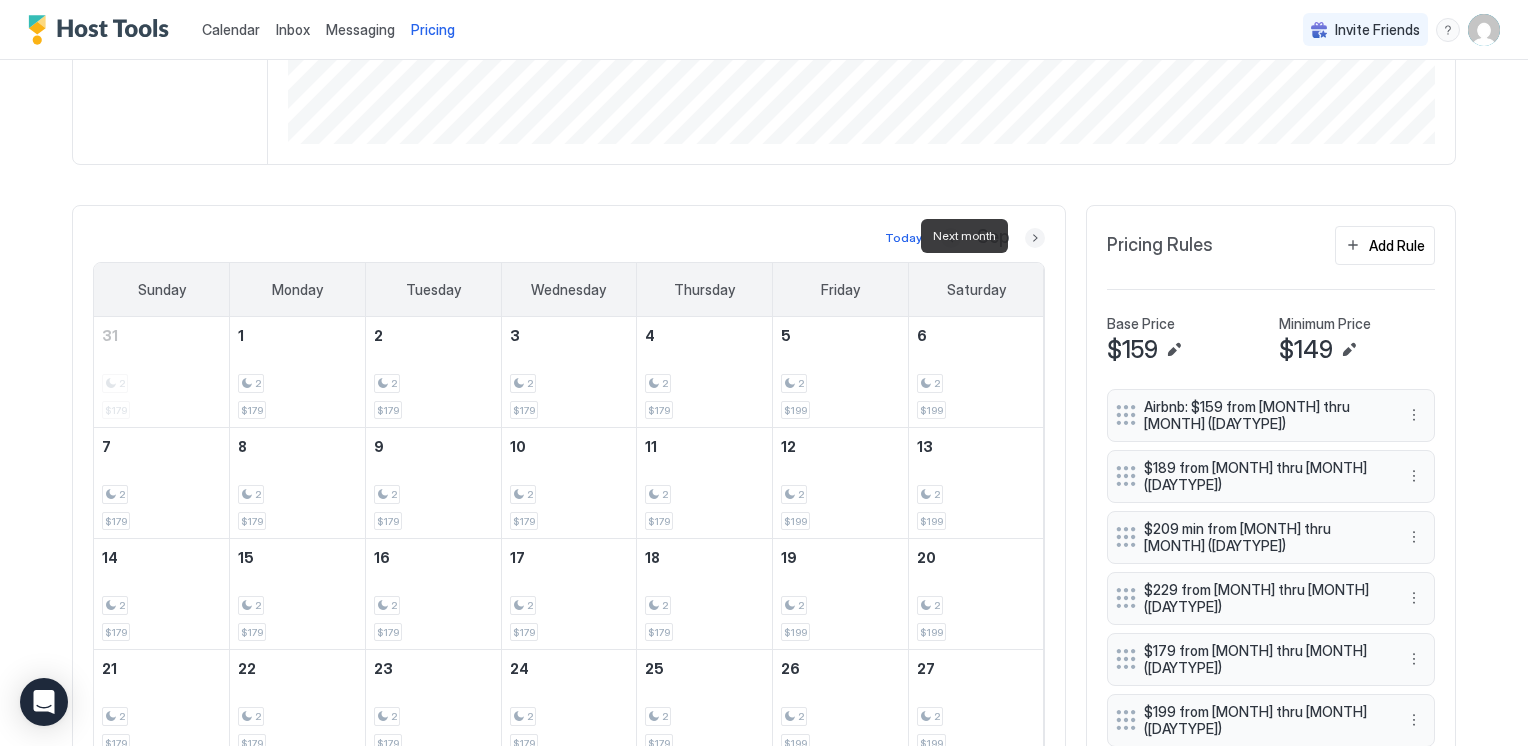 click at bounding box center [1035, 238] 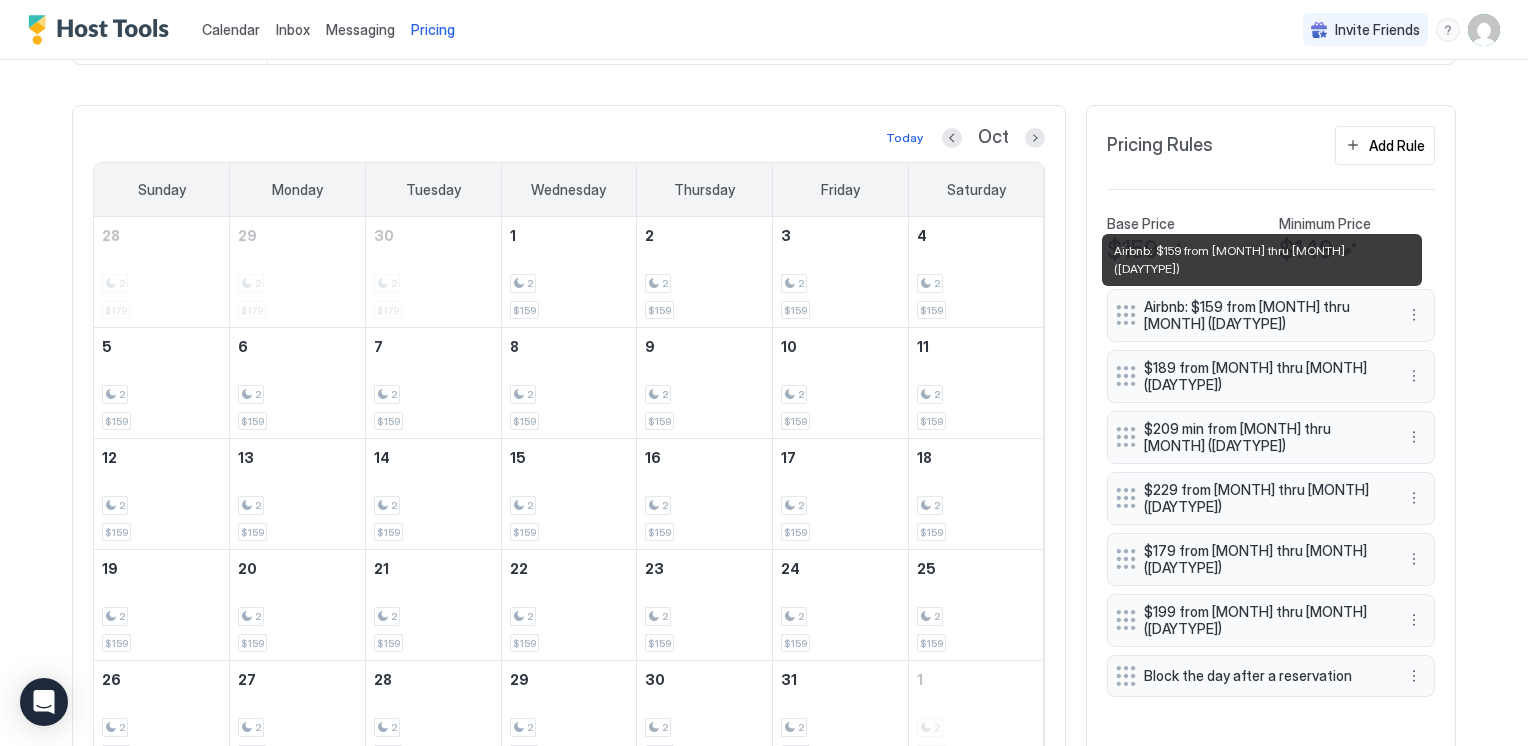 scroll, scrollTop: 666, scrollLeft: 0, axis: vertical 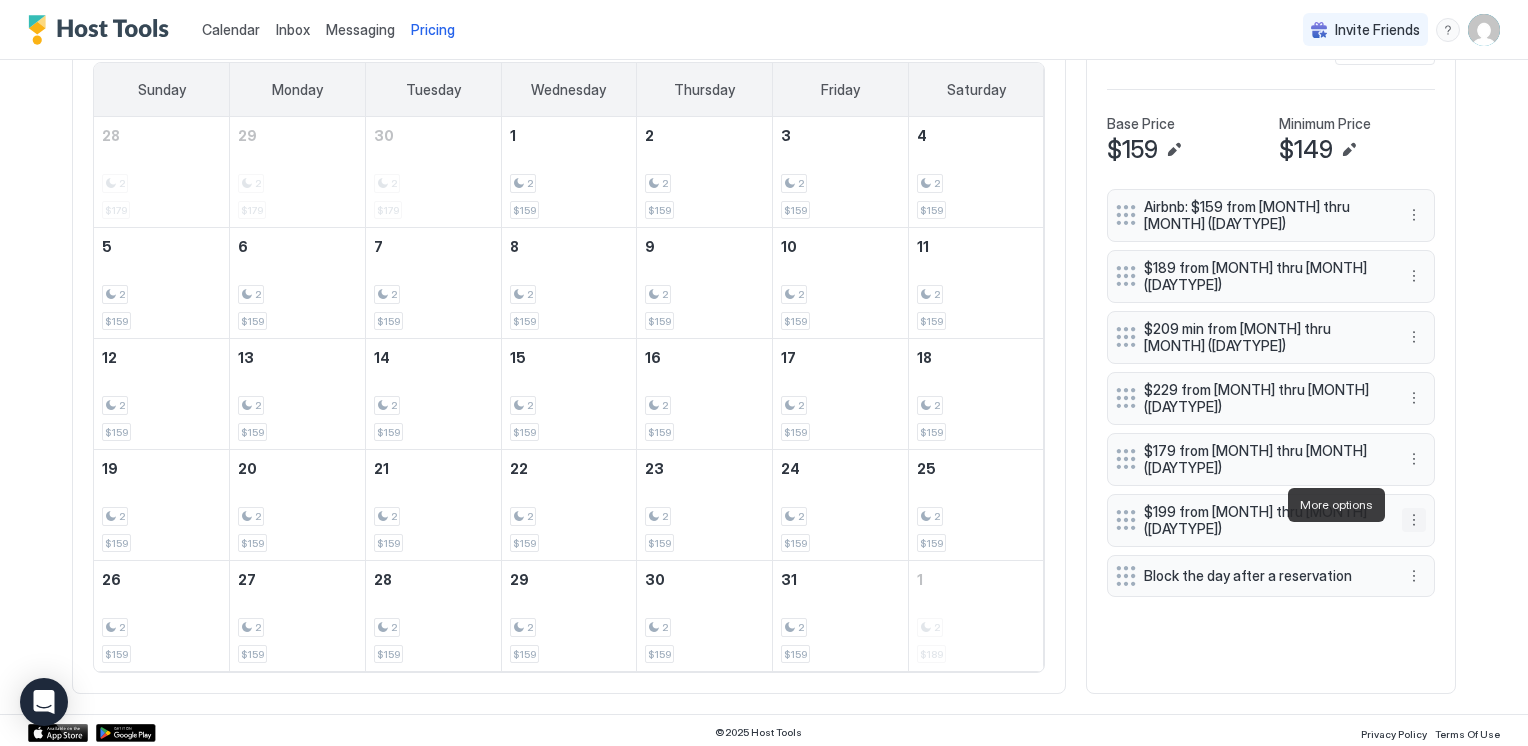 click at bounding box center [1414, 520] 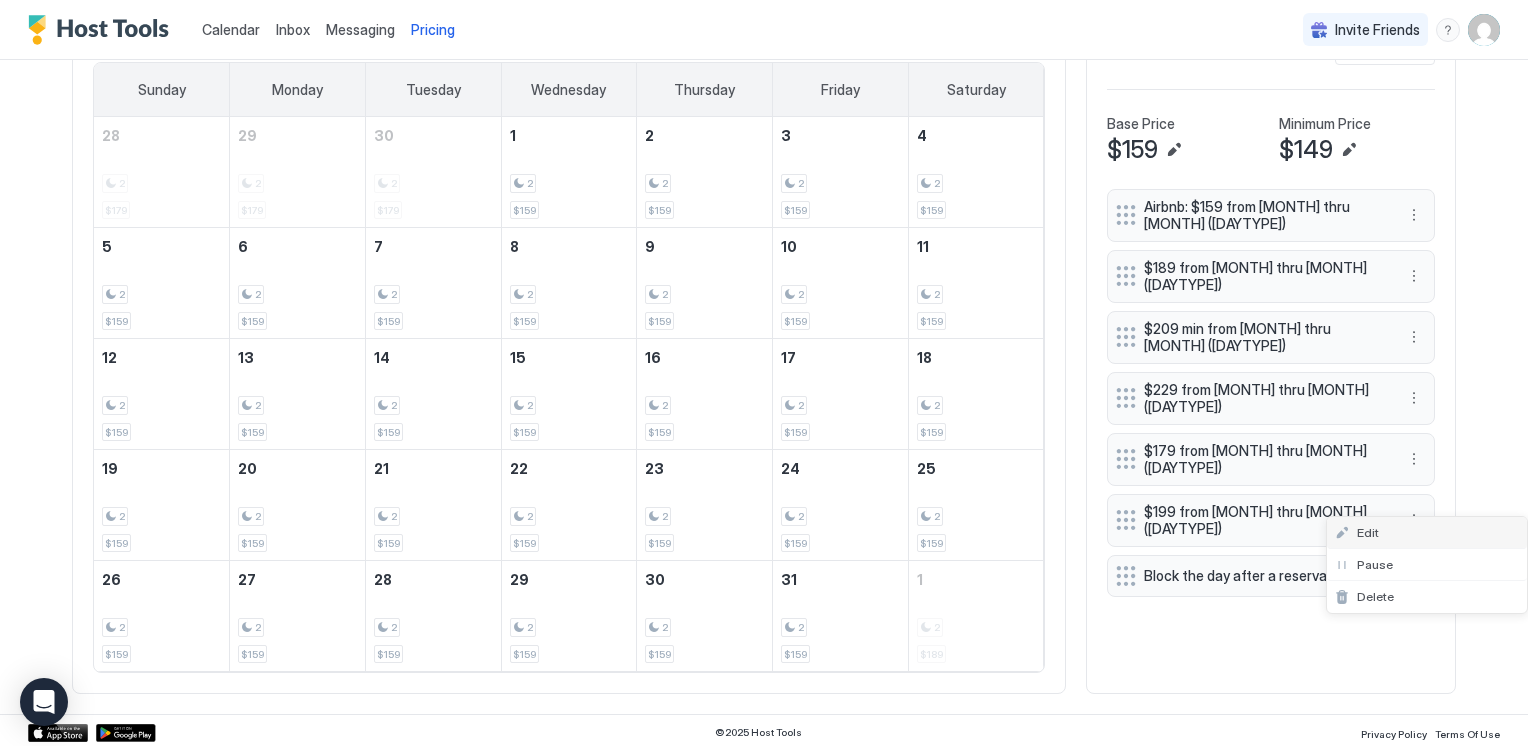 click on "Edit" at bounding box center [1427, 533] 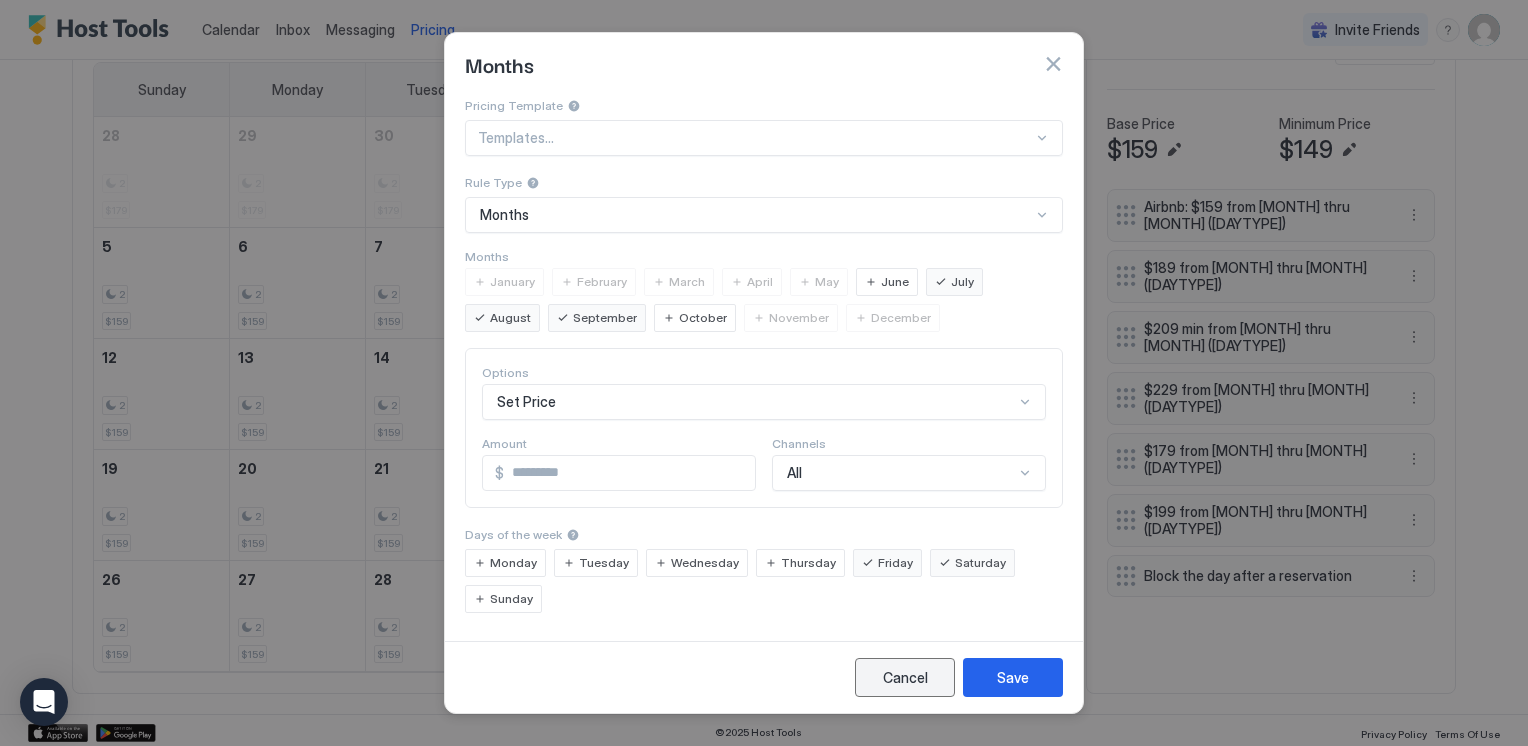click on "Cancel" at bounding box center (905, 677) 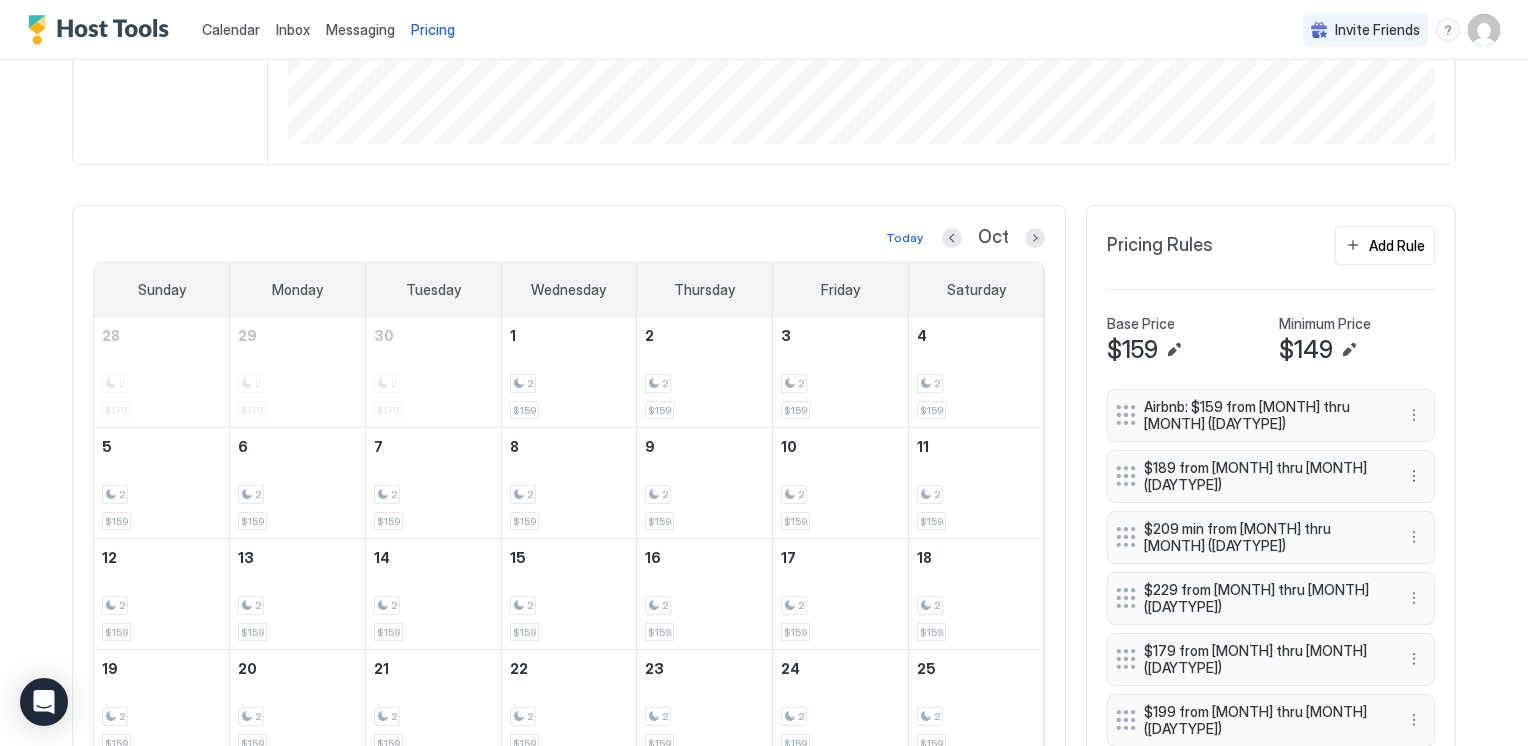 scroll, scrollTop: 666, scrollLeft: 0, axis: vertical 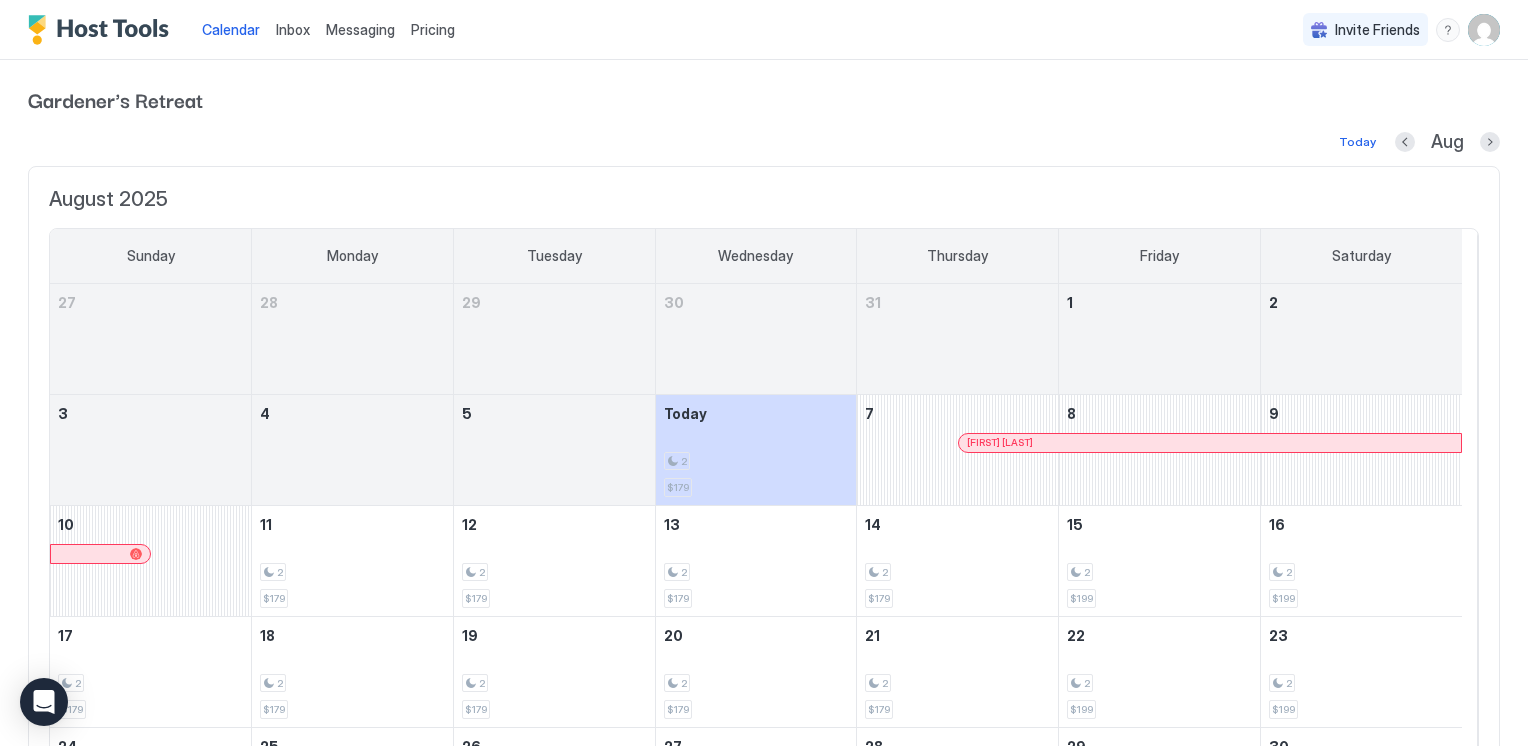 click on "Pricing" at bounding box center (433, 30) 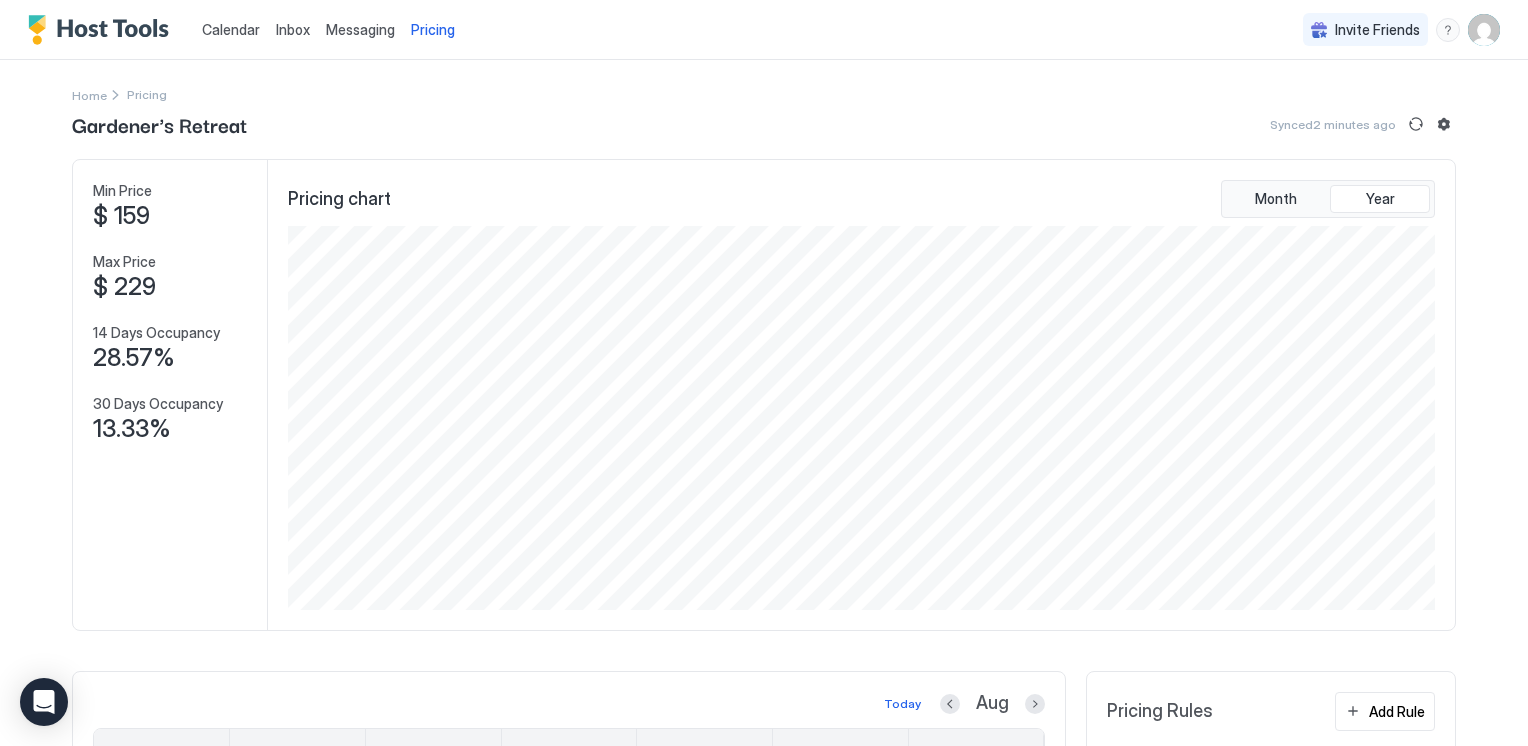 scroll, scrollTop: 999616, scrollLeft: 998848, axis: both 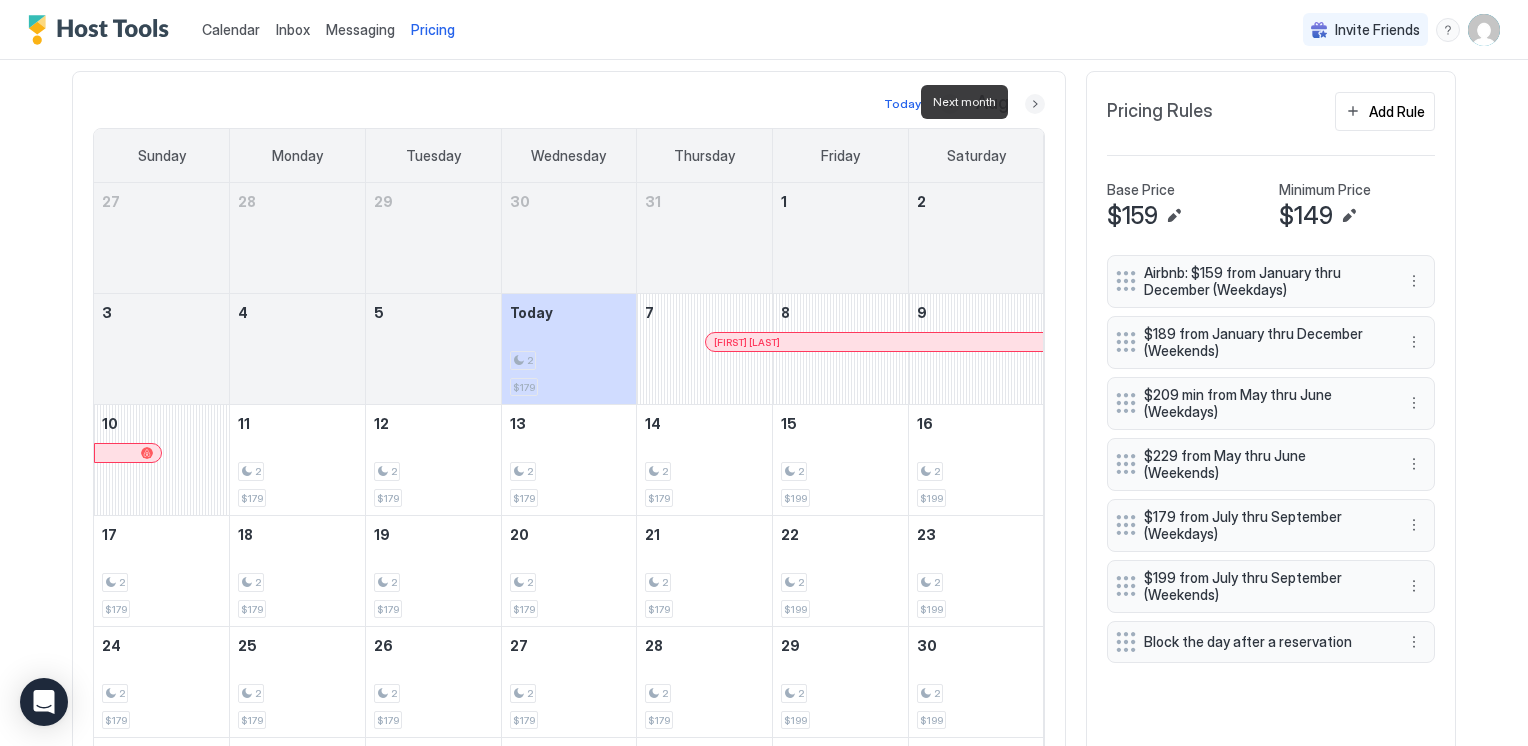 click at bounding box center (1035, 104) 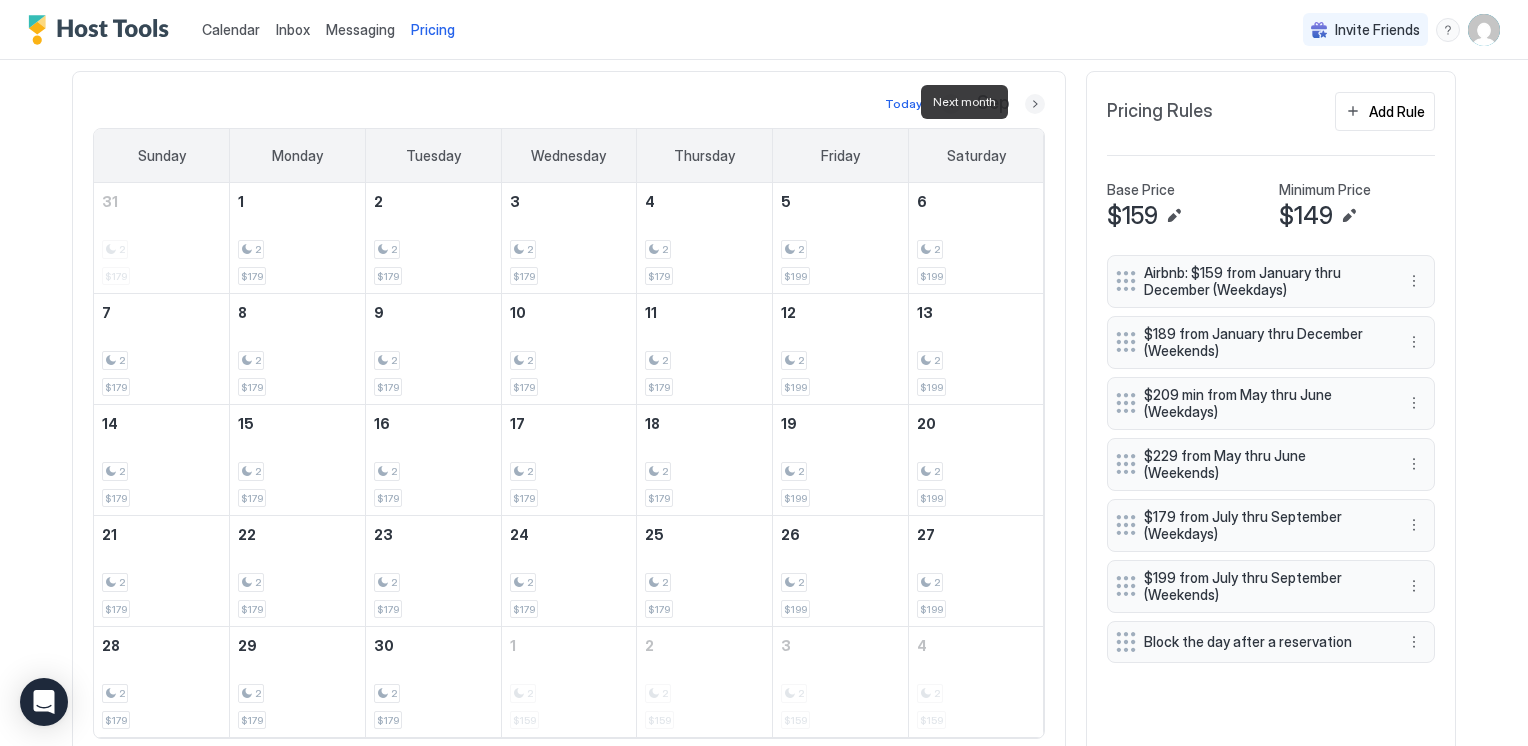 click at bounding box center (1035, 104) 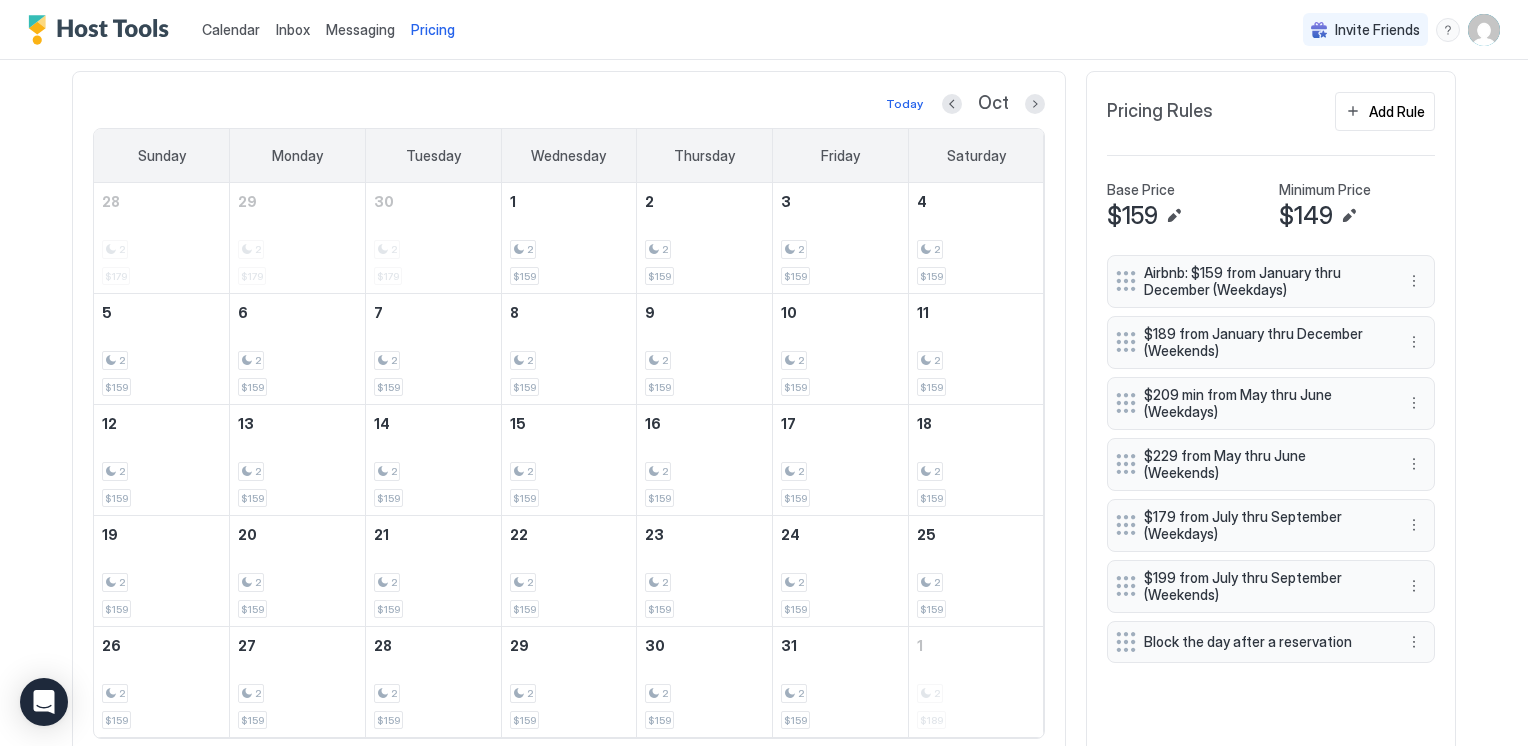 click on "$189 from January thru December (Weekends)" at bounding box center [1271, 342] 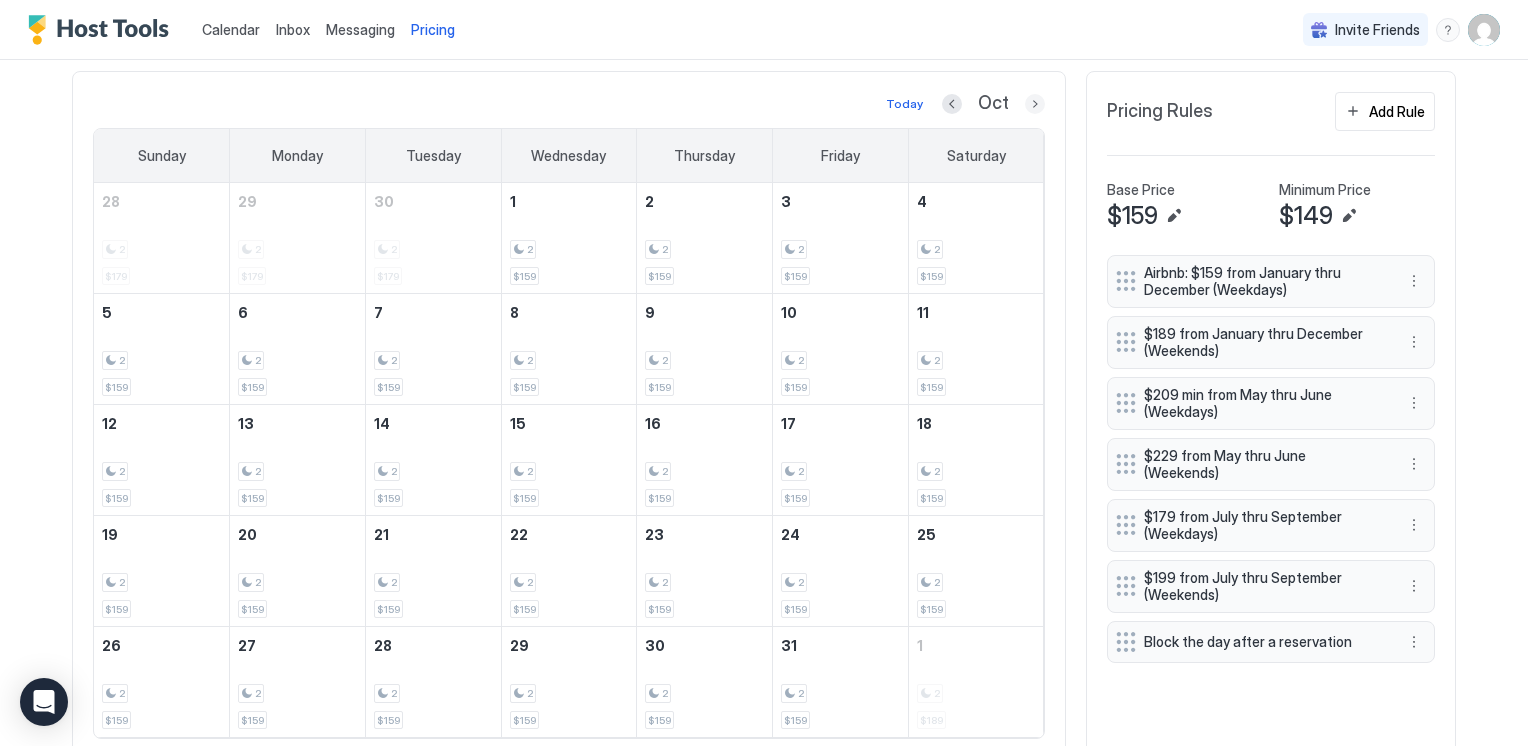 click at bounding box center (1035, 104) 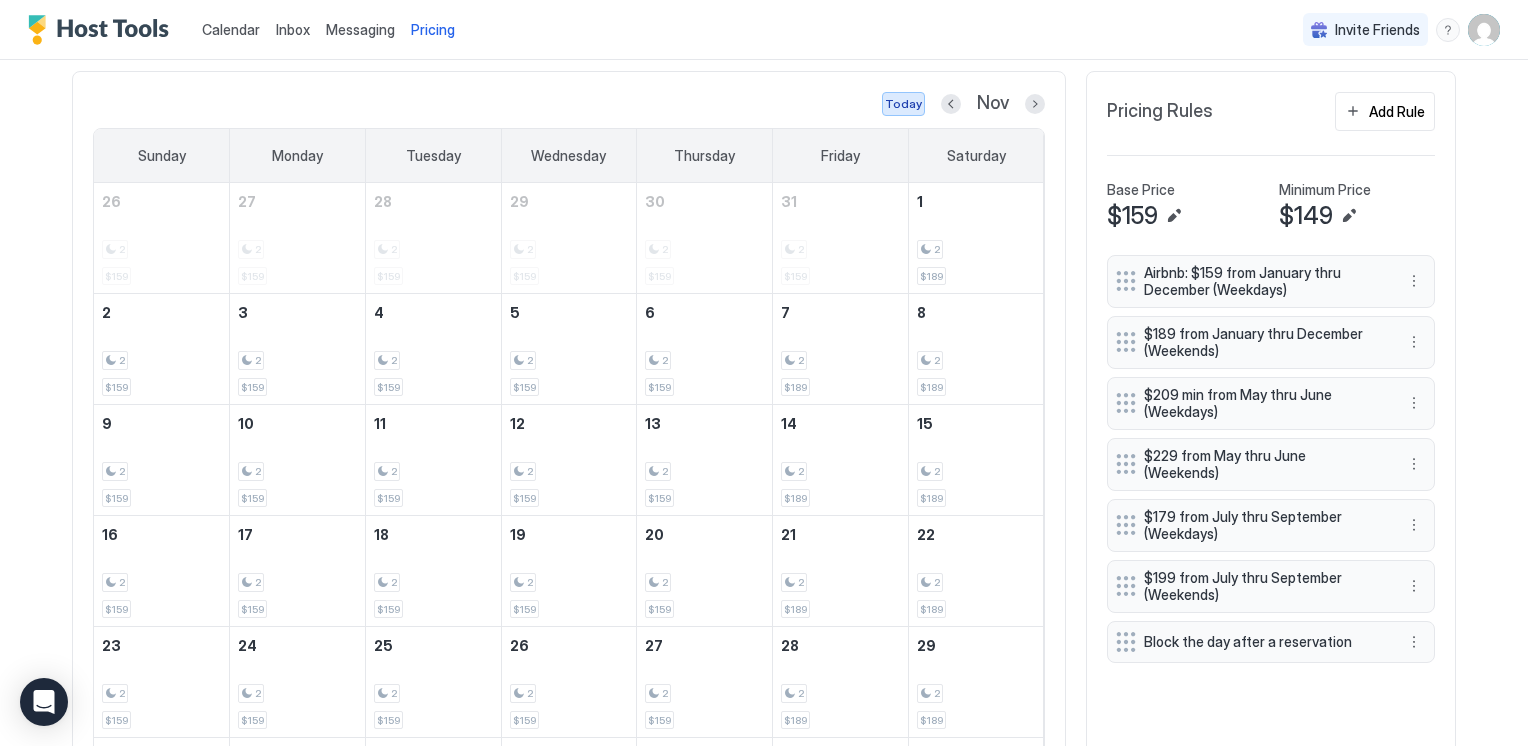 click on "Today" at bounding box center [903, 104] 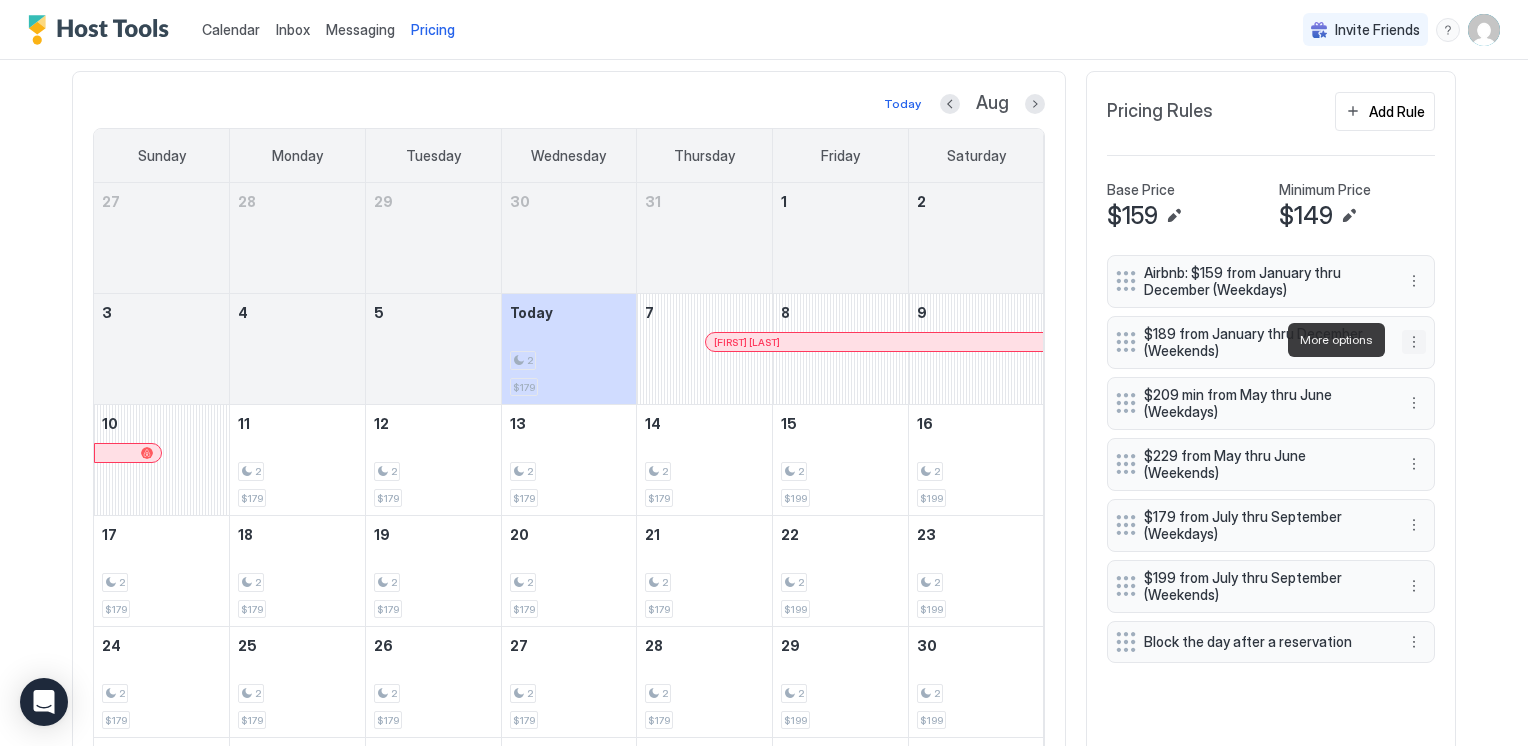 click at bounding box center (1414, 342) 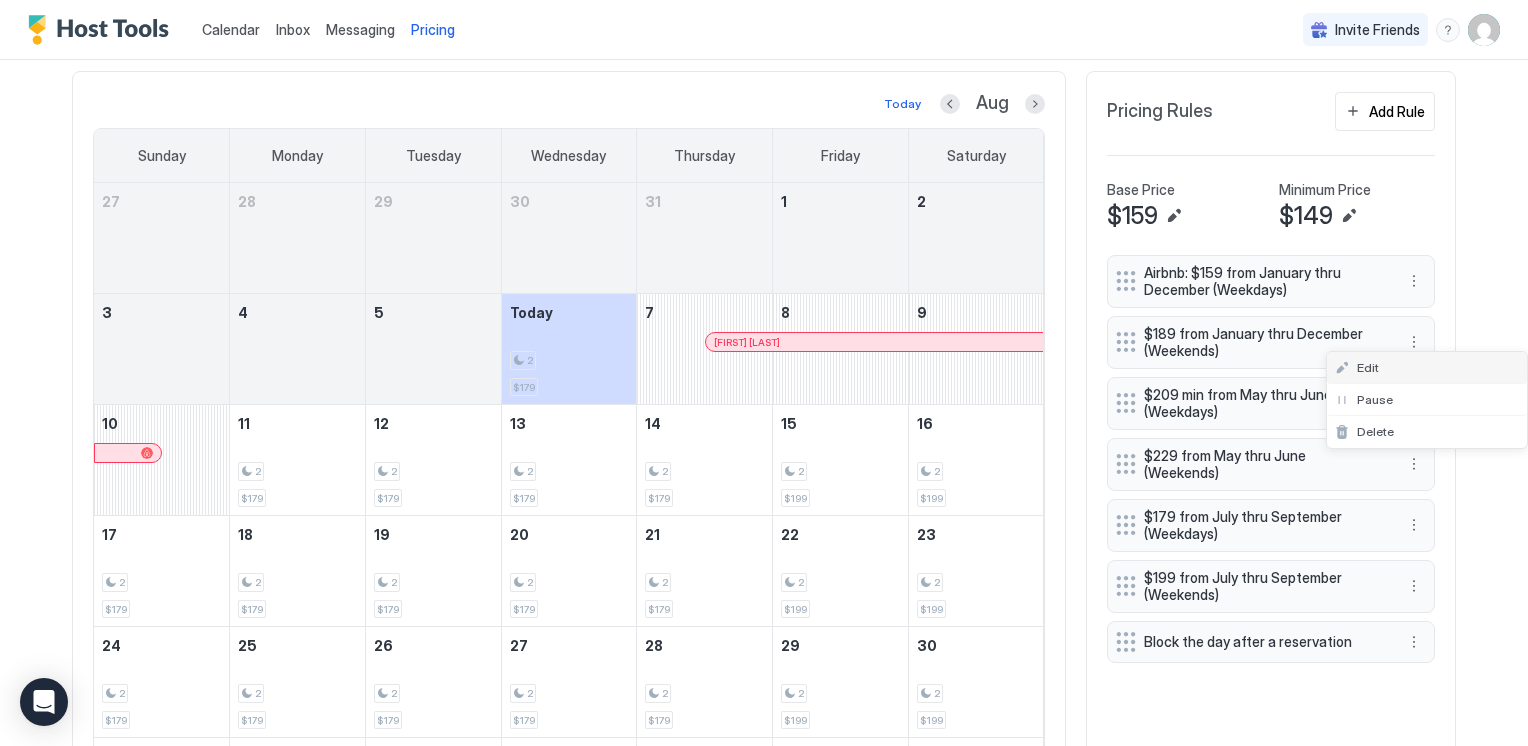 click on "Edit" at bounding box center (1427, 368) 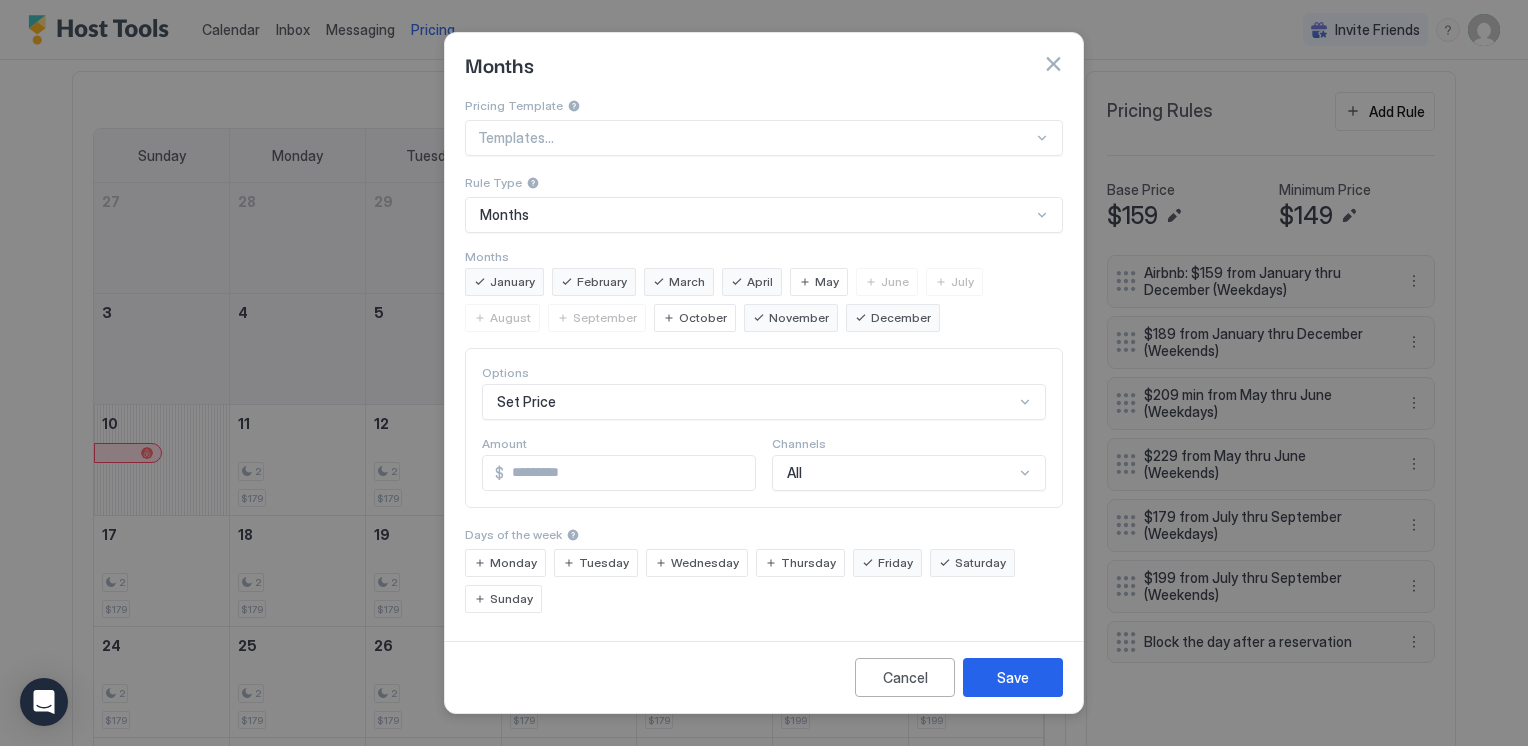 click on "October" at bounding box center (703, 318) 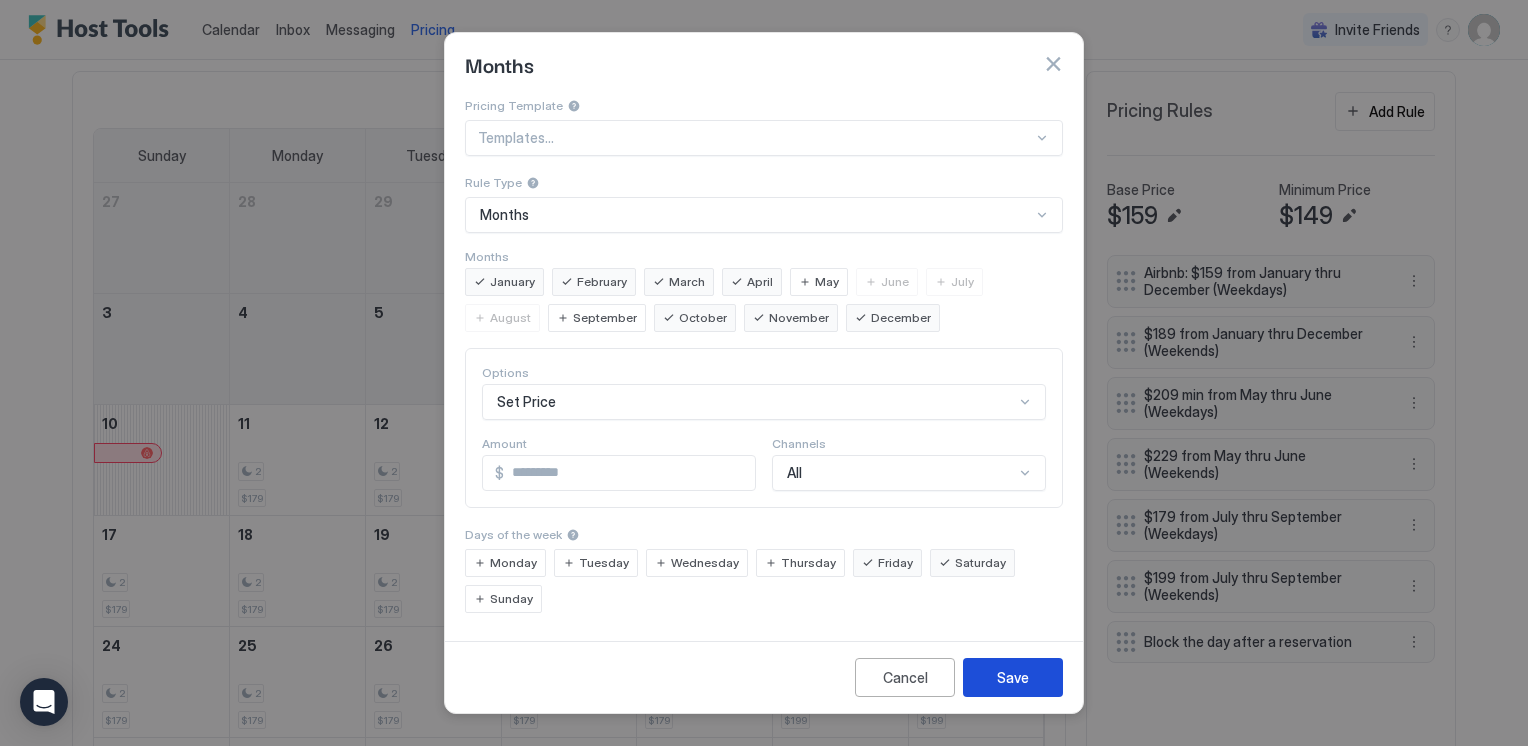 click on "Save" at bounding box center [1013, 677] 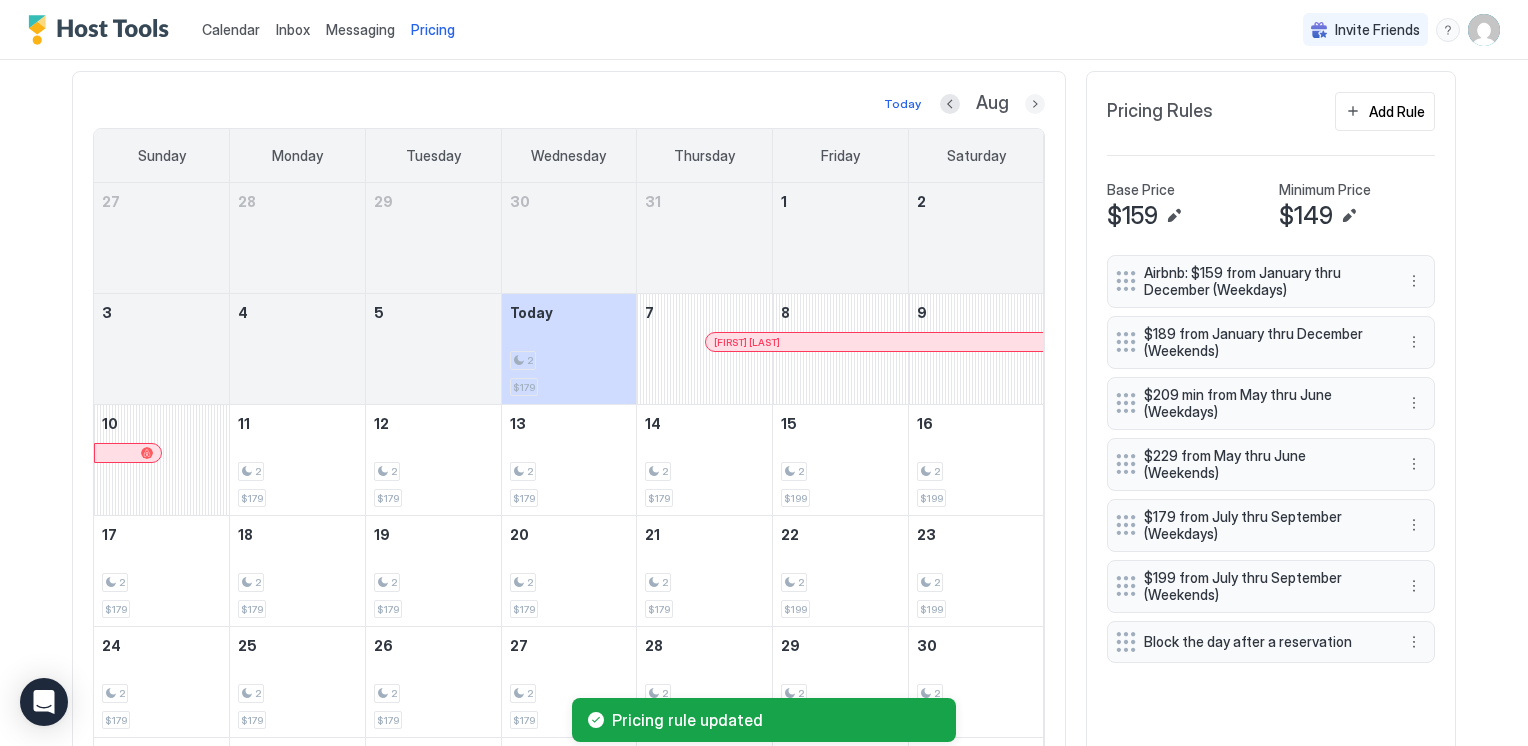 click at bounding box center (1035, 104) 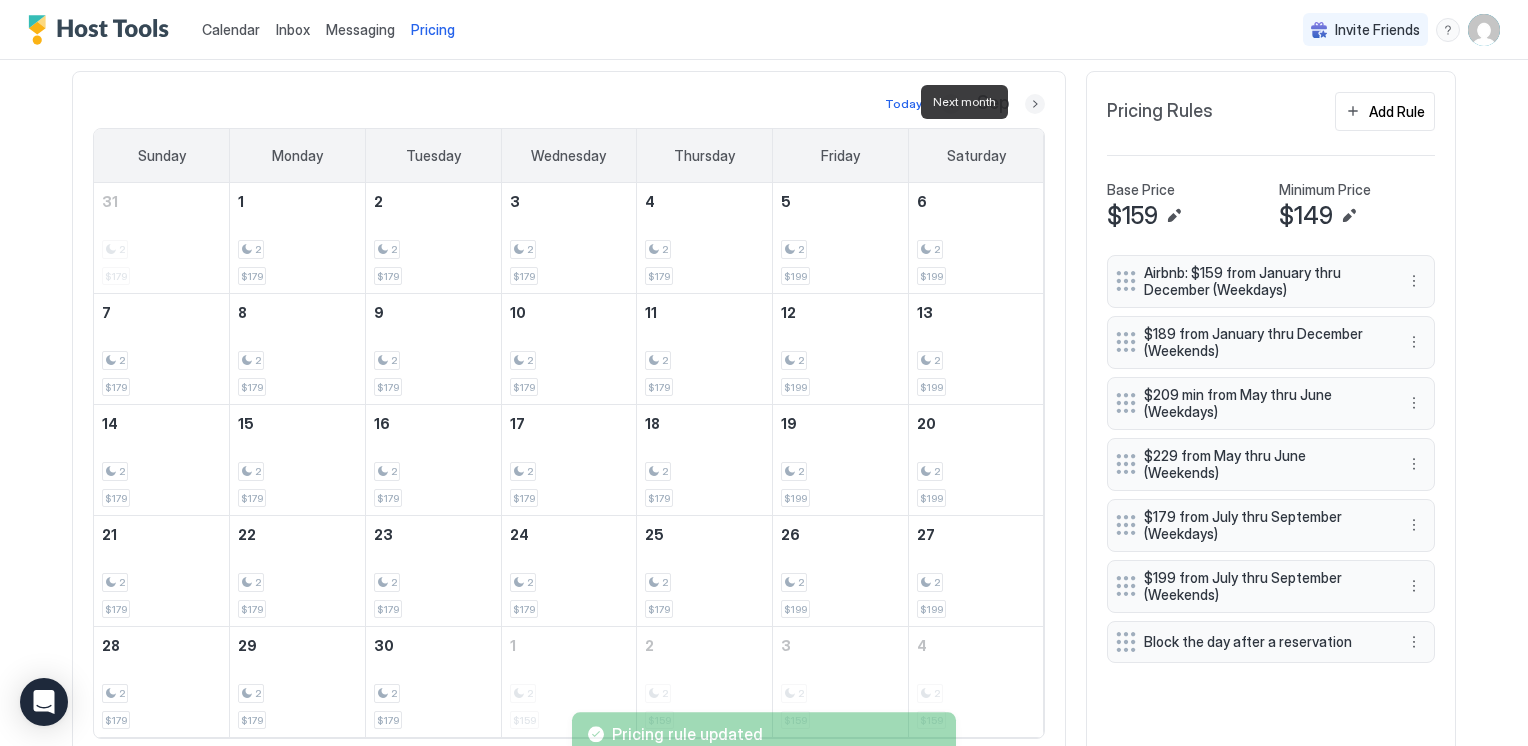 click at bounding box center [1035, 104] 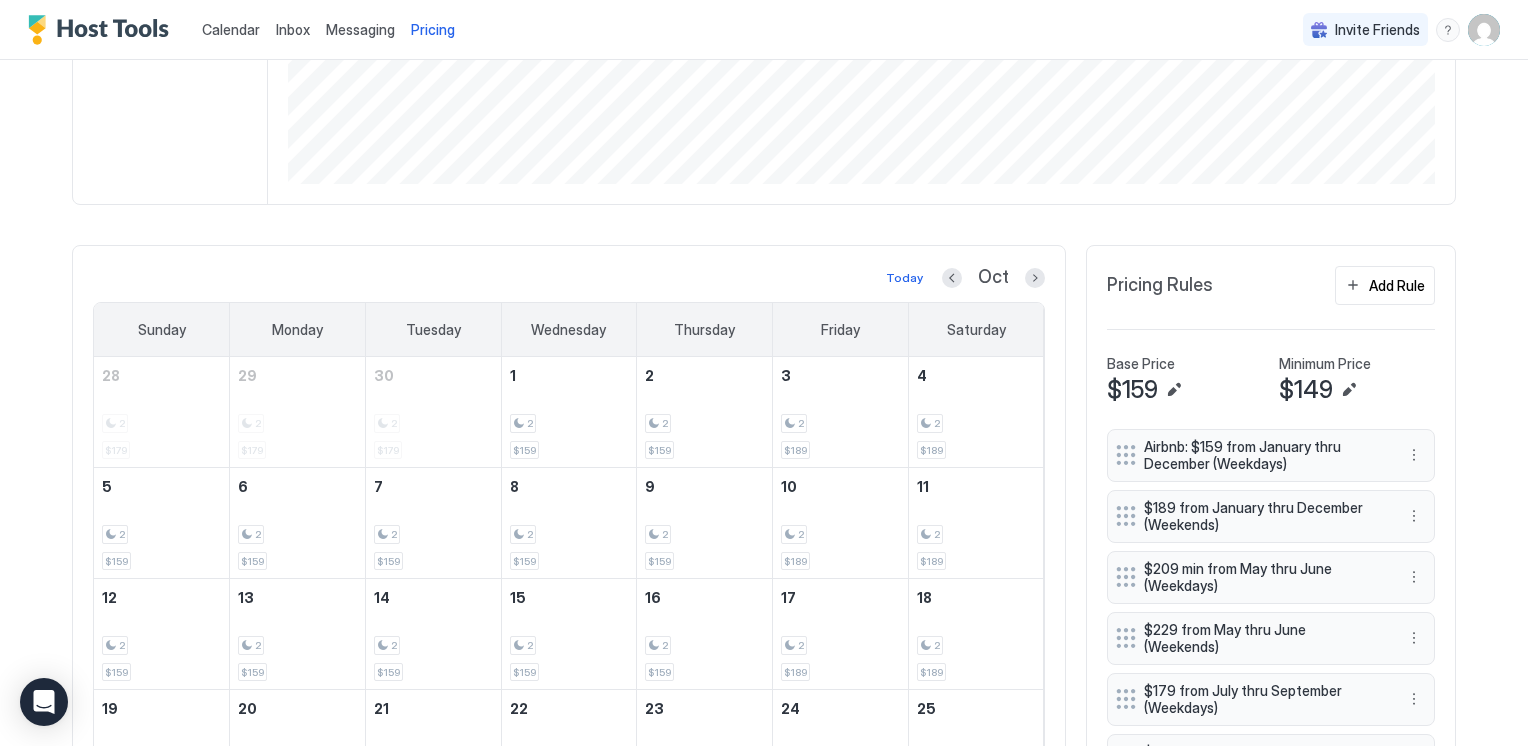 scroll, scrollTop: 366, scrollLeft: 0, axis: vertical 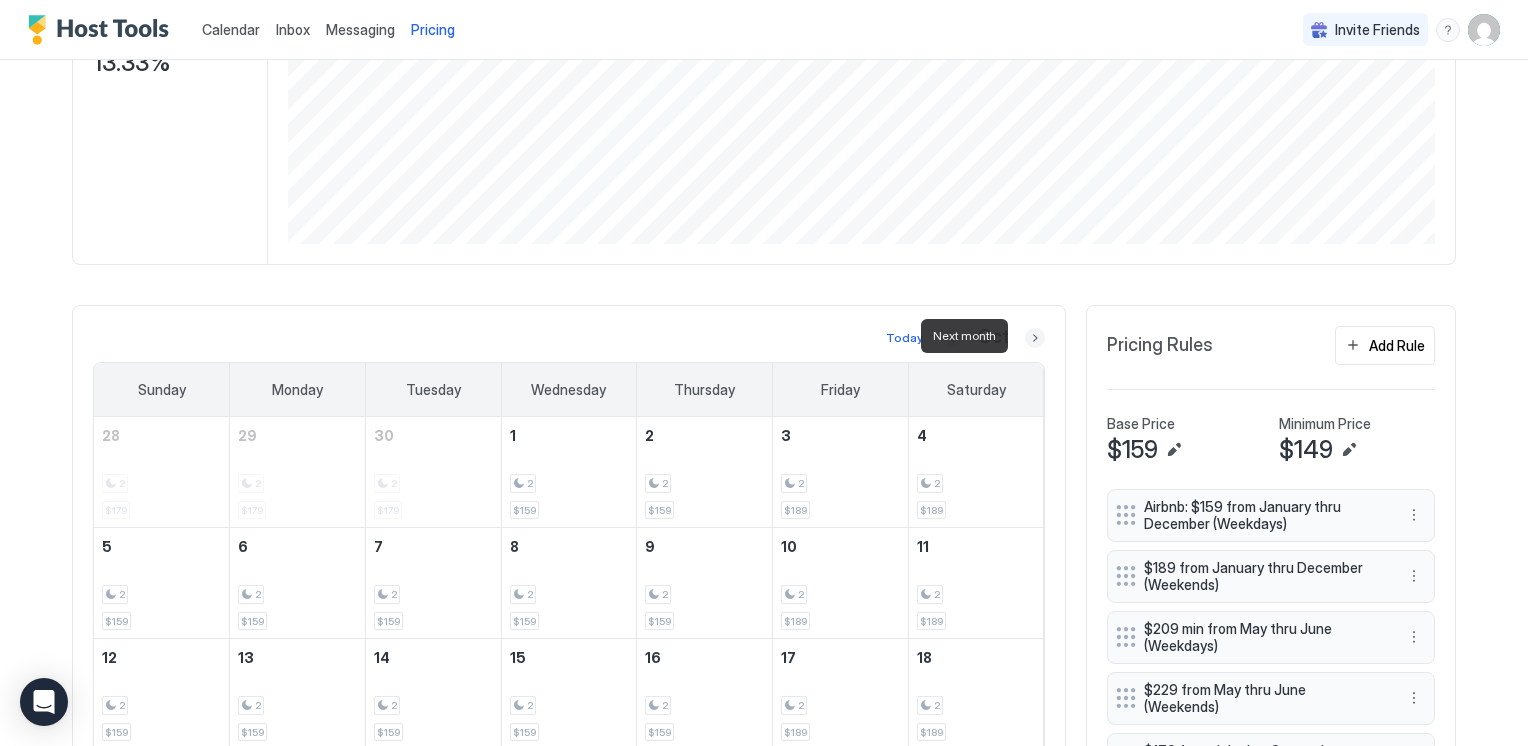 click at bounding box center [1035, 338] 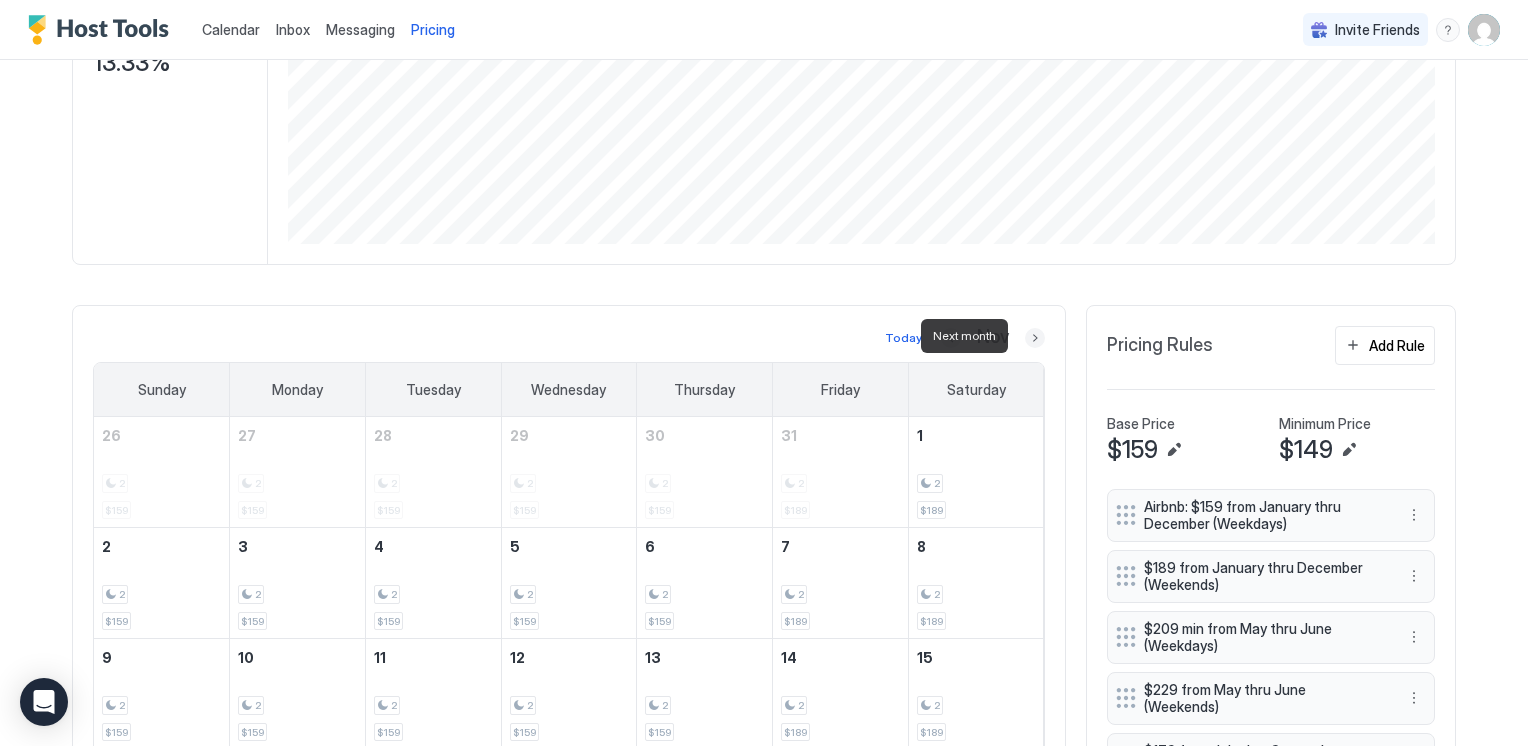 click at bounding box center [1035, 338] 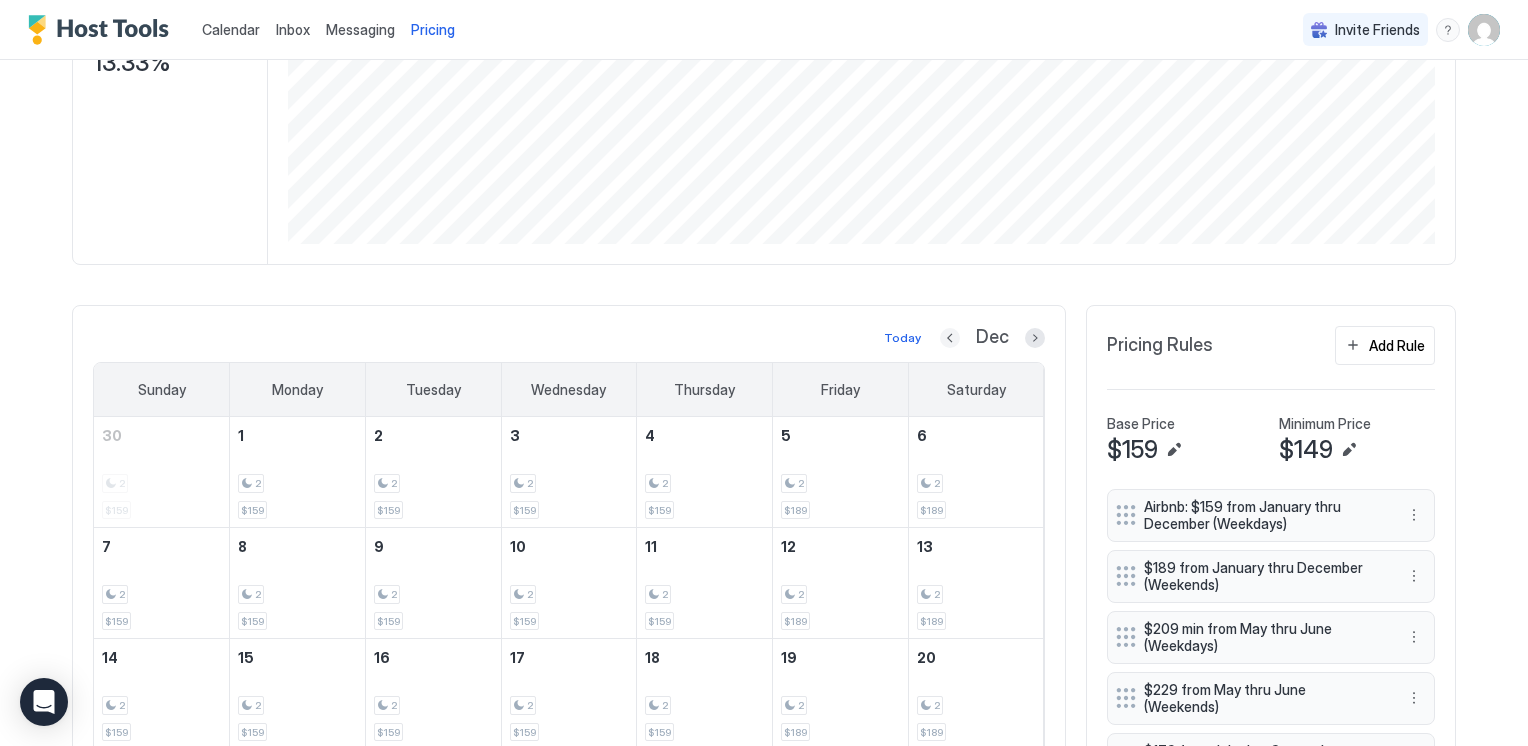 click at bounding box center [950, 338] 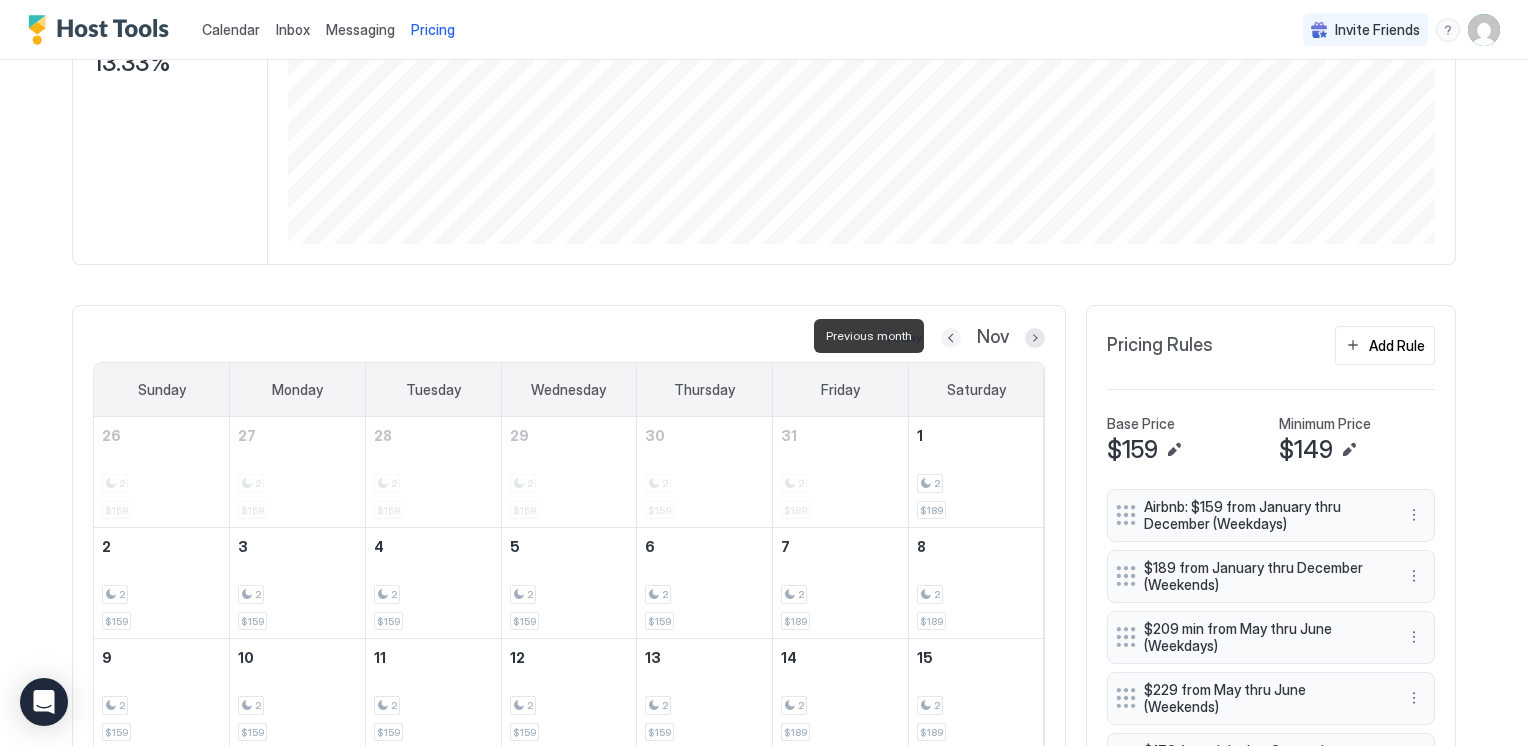 click at bounding box center (951, 338) 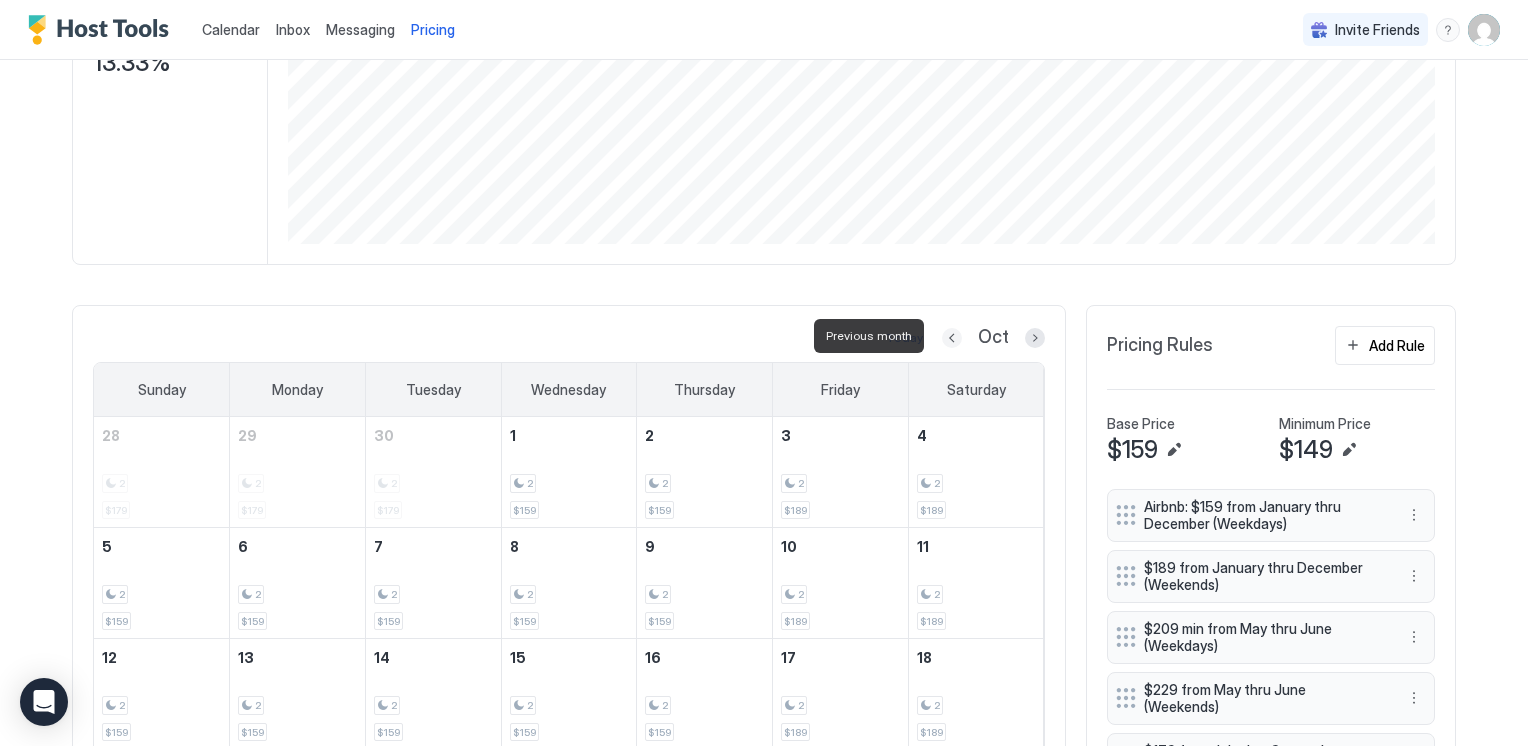 click at bounding box center [952, 338] 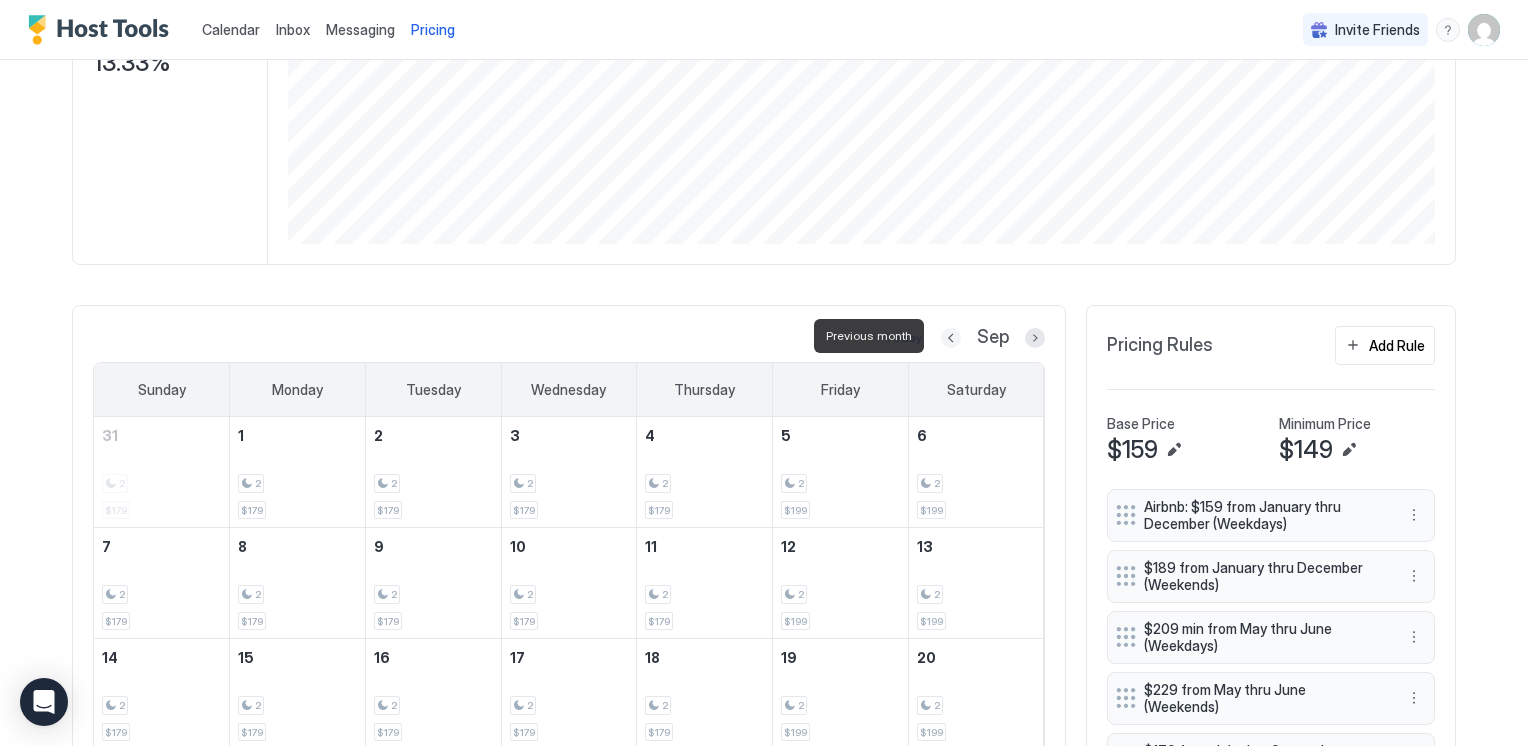 click at bounding box center [951, 338] 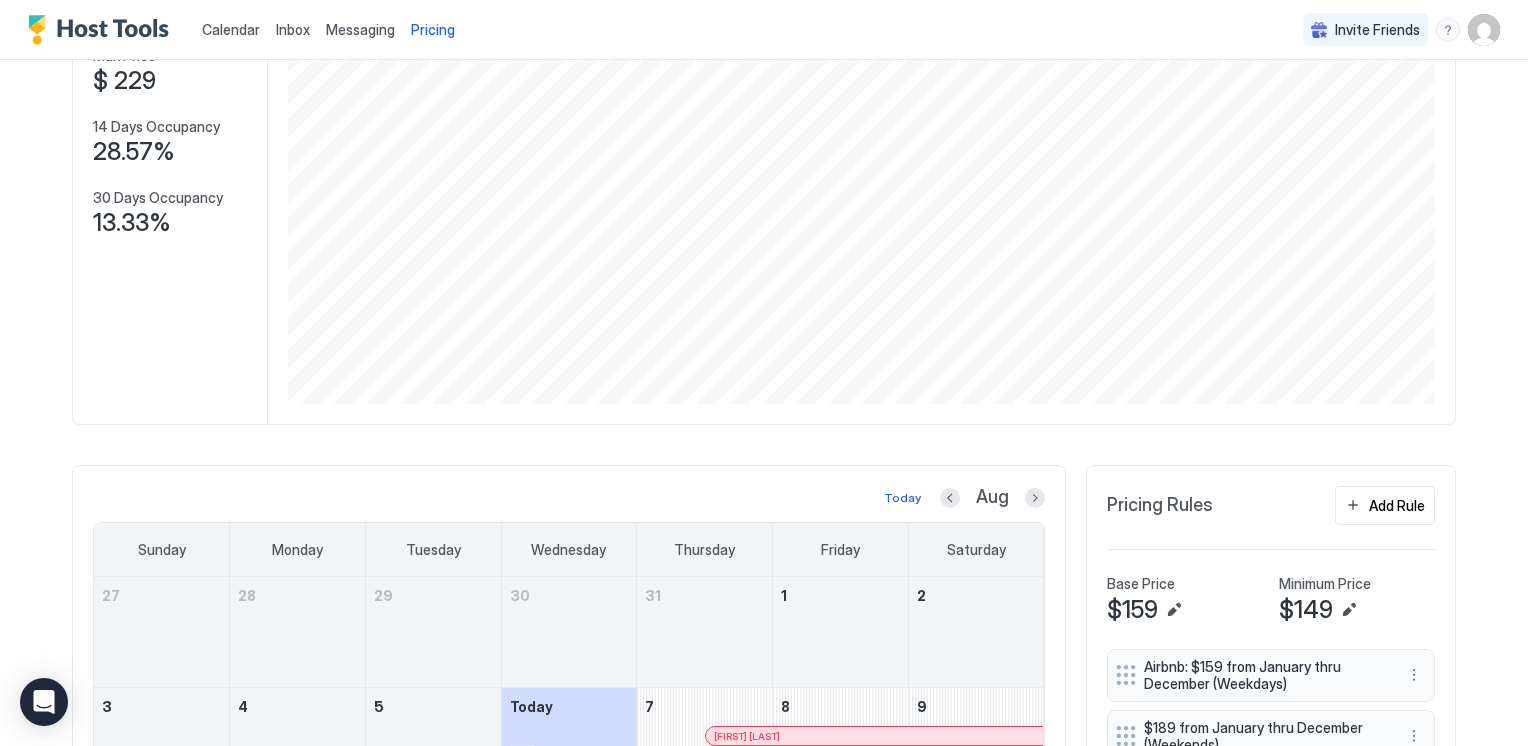 scroll, scrollTop: 166, scrollLeft: 0, axis: vertical 